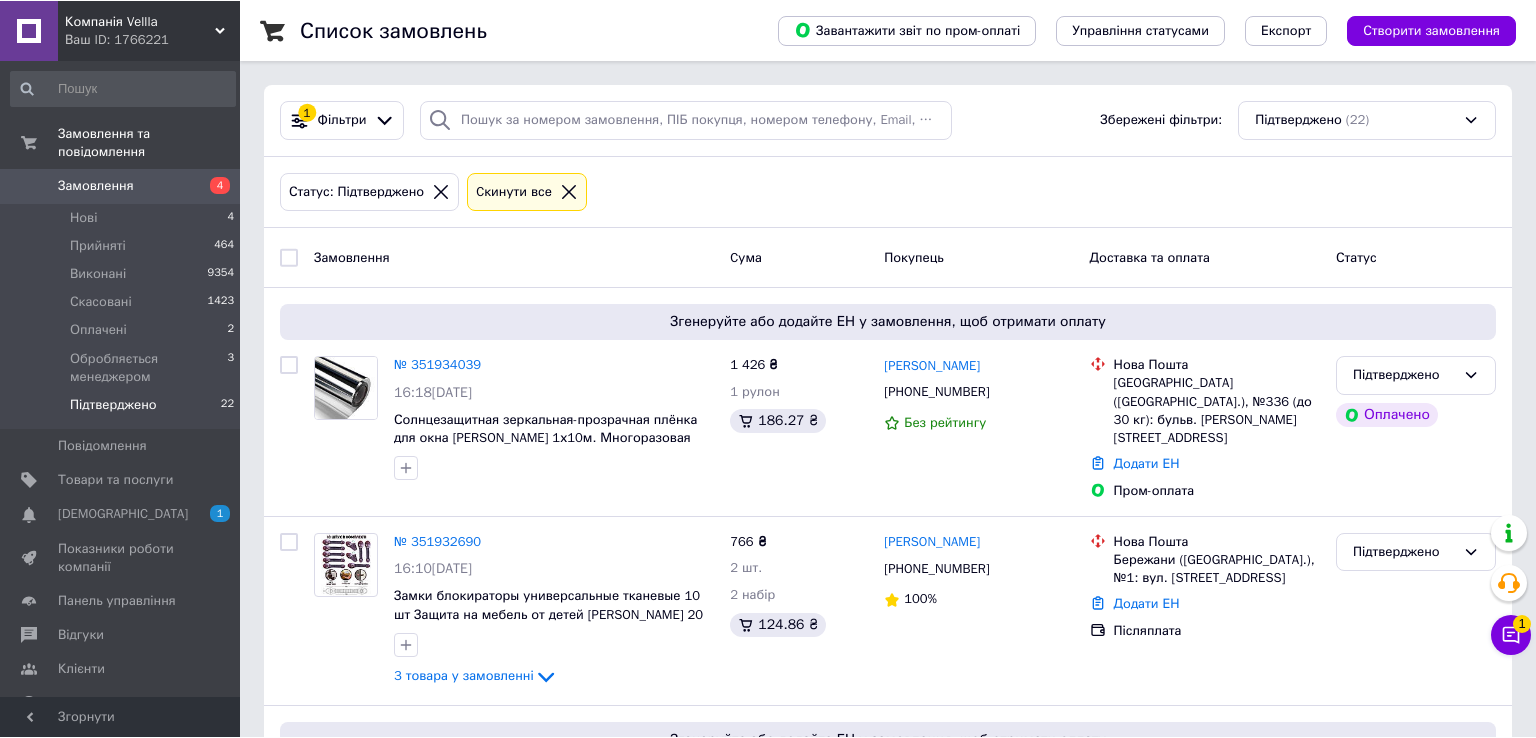 scroll, scrollTop: 0, scrollLeft: 0, axis: both 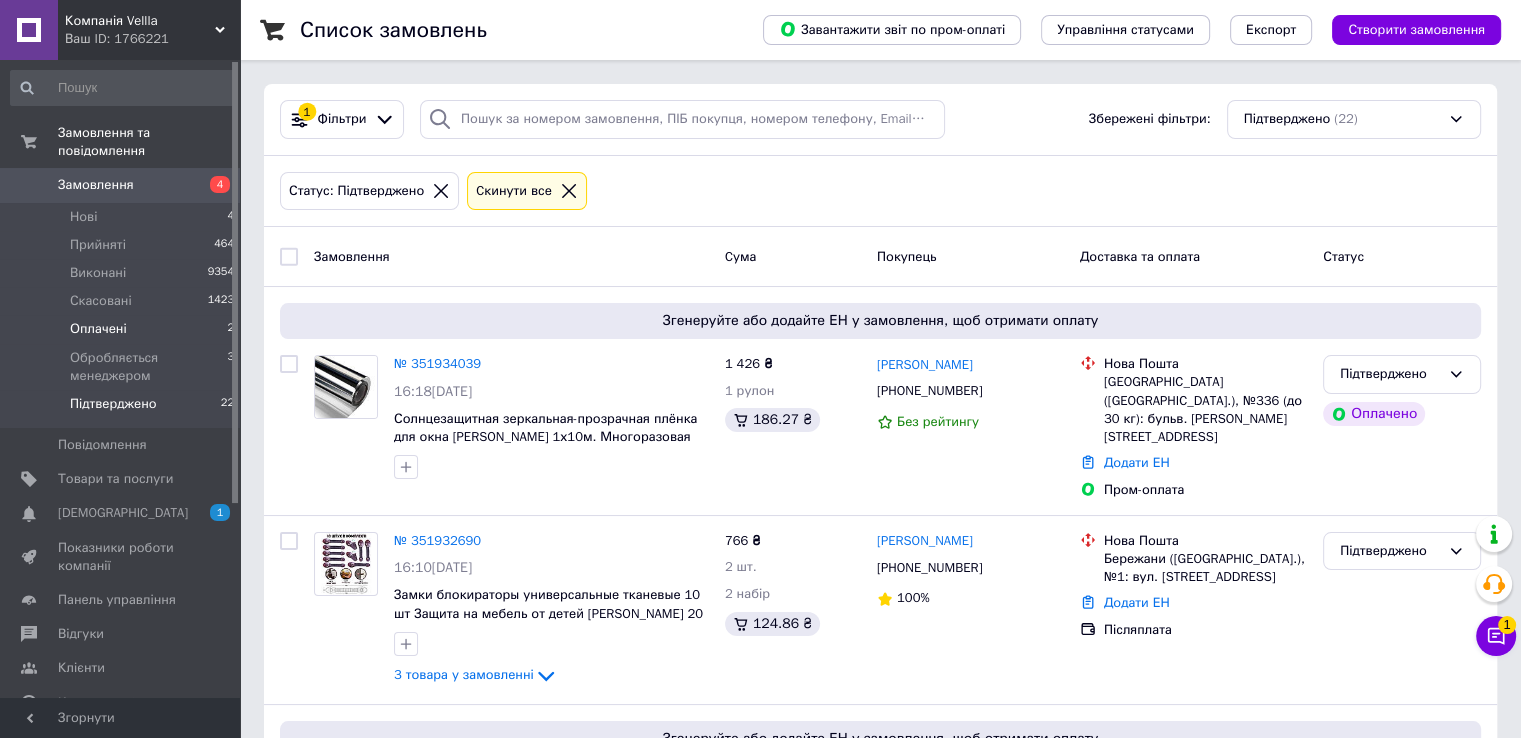 click on "Оплачені 2" at bounding box center (123, 329) 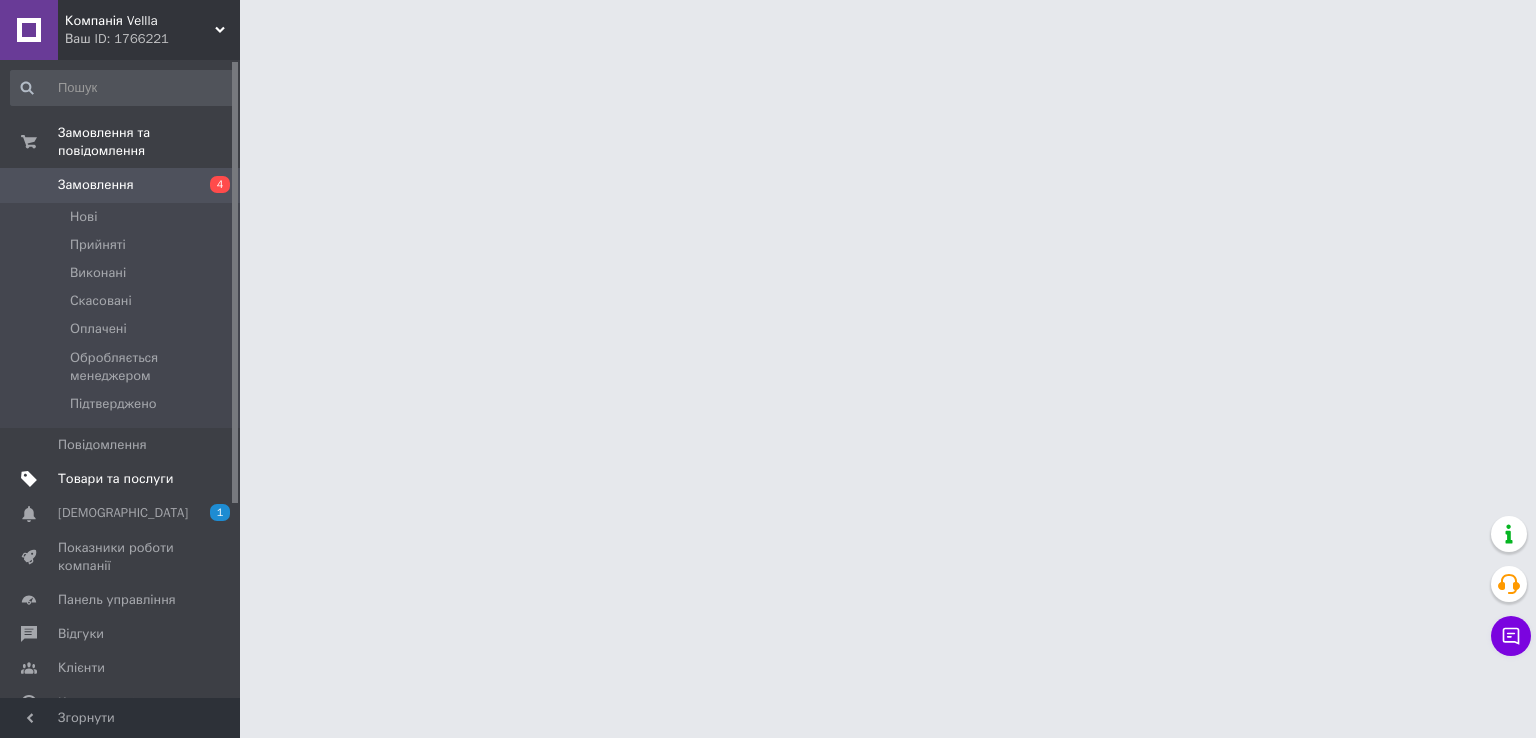 scroll, scrollTop: 0, scrollLeft: 0, axis: both 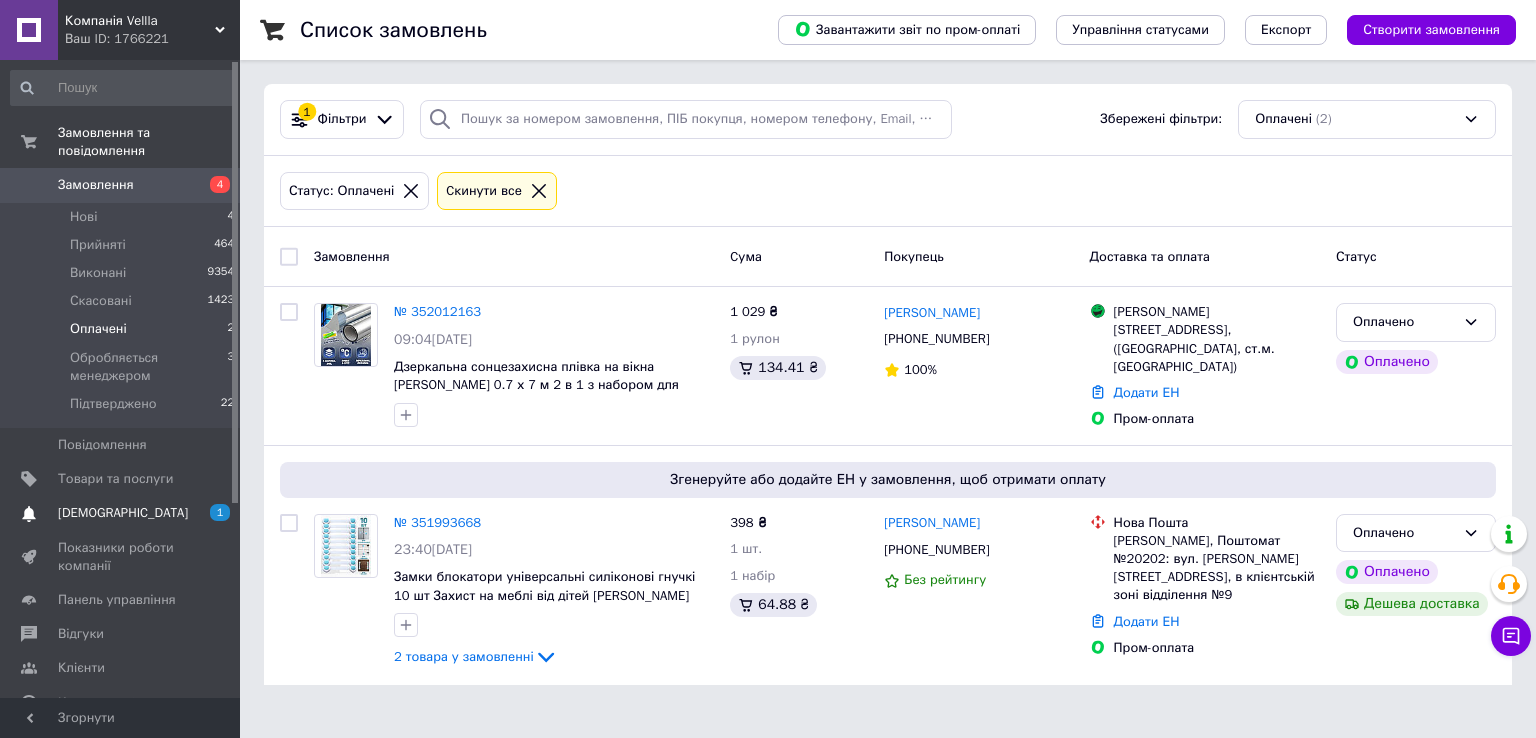 click on "[DEMOGRAPHIC_DATA]" at bounding box center [121, 513] 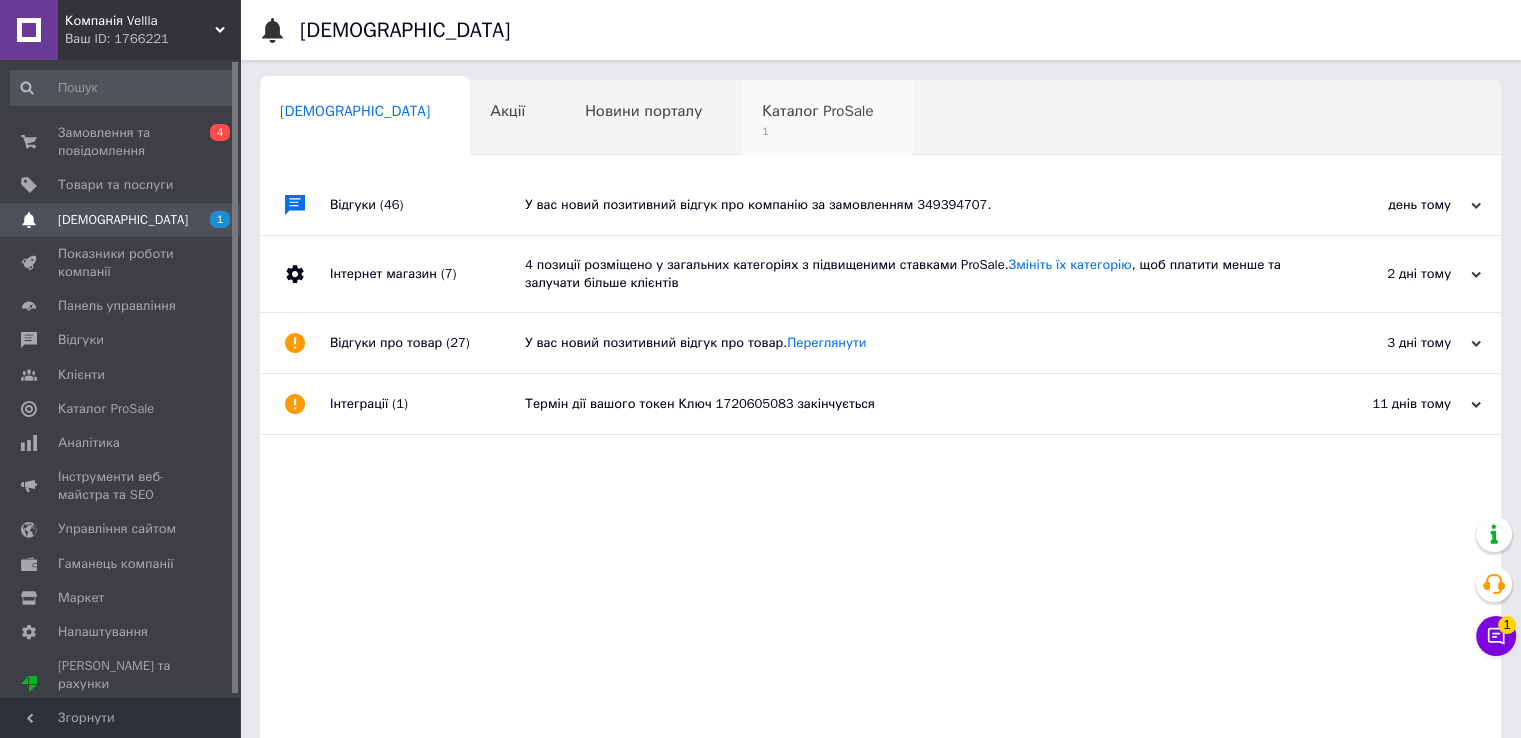 click on "1" at bounding box center (817, 131) 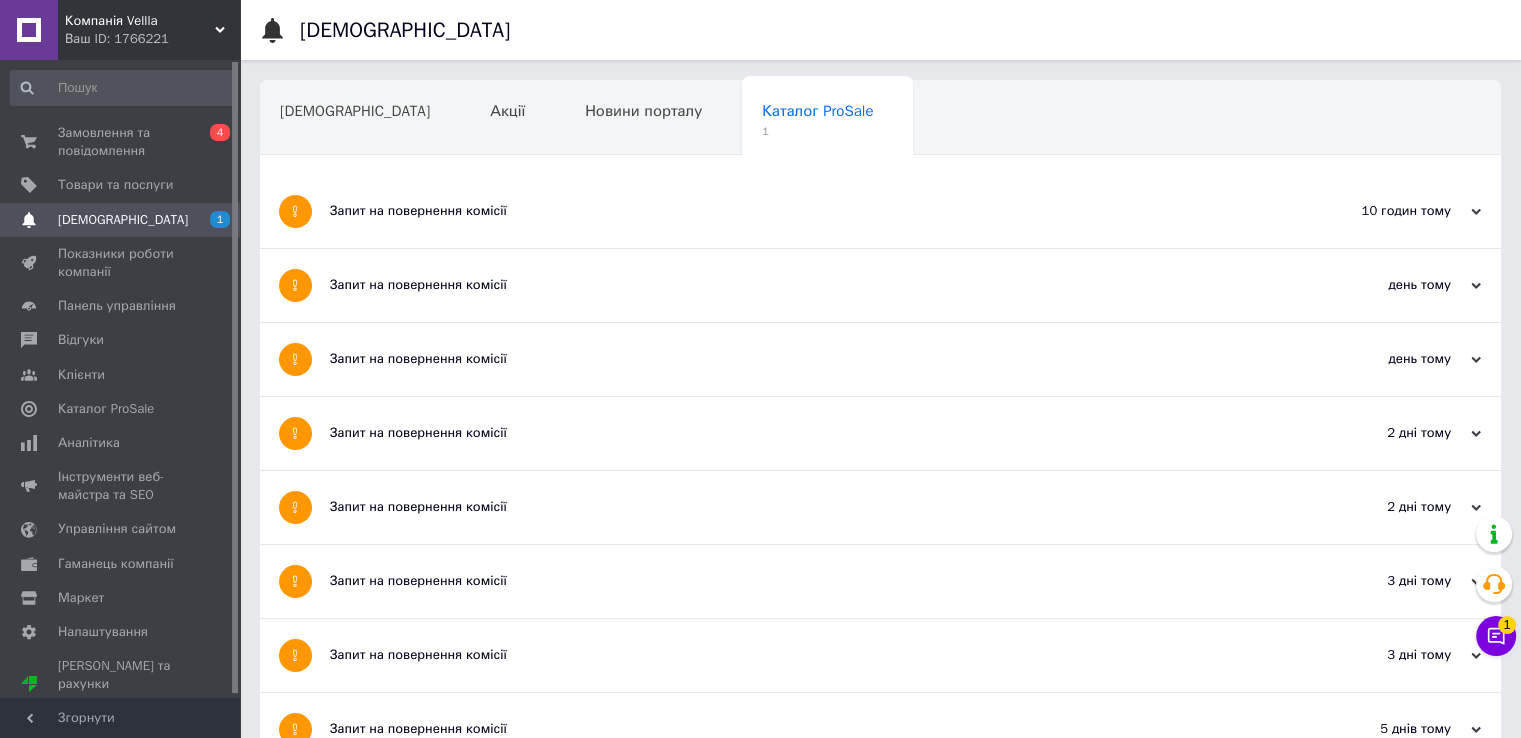 click on "Запит на повернення комісії" at bounding box center [805, 211] 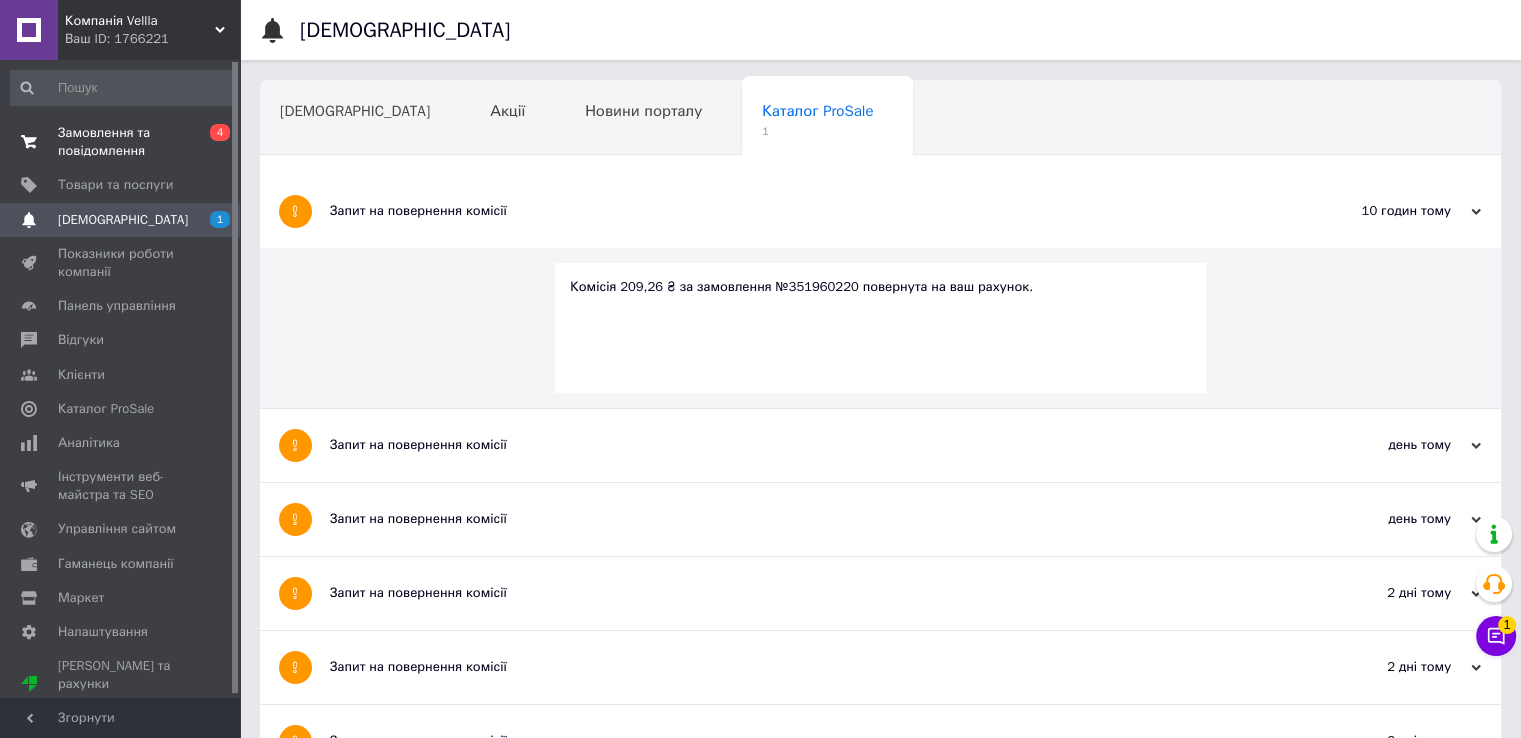 click on "0 4" at bounding box center (212, 142) 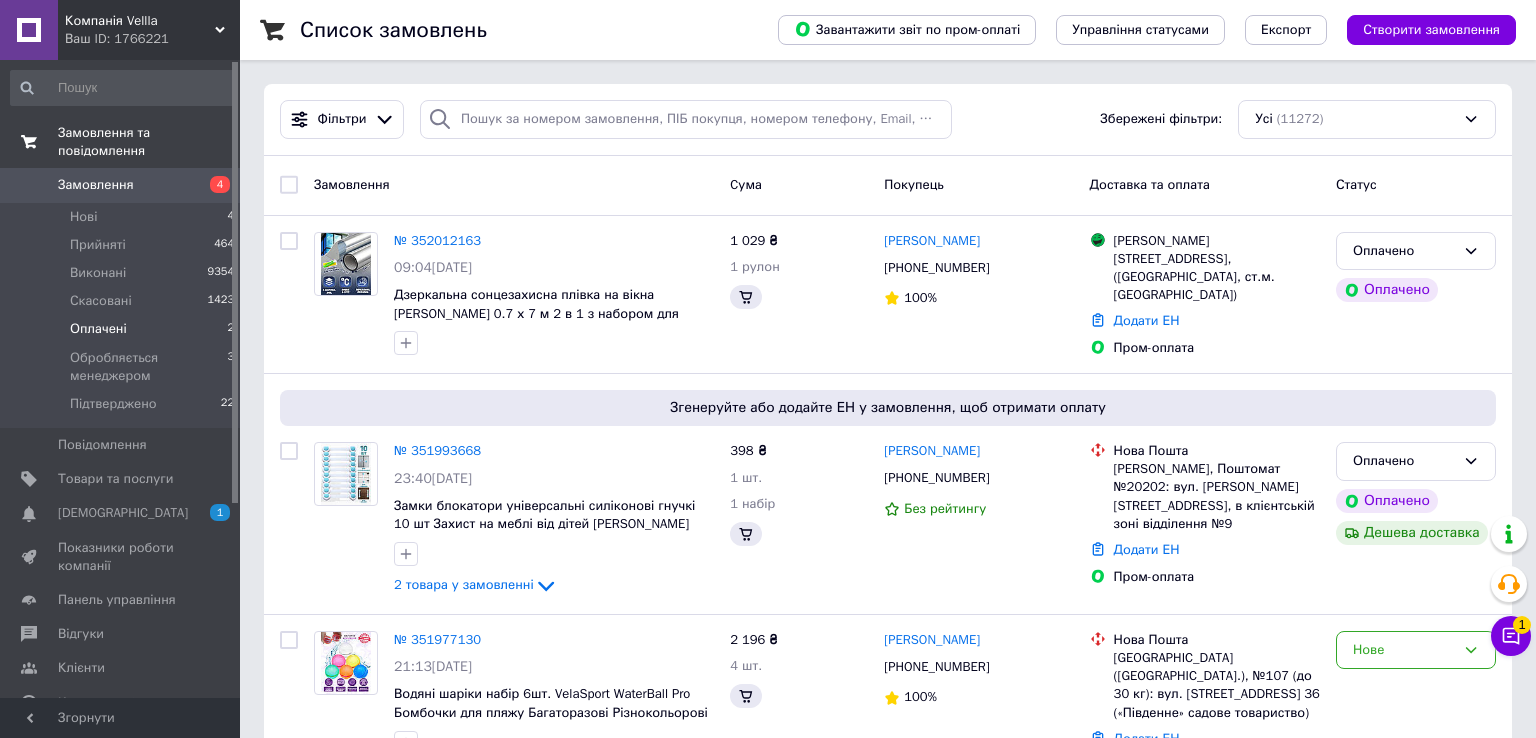 click on "Оплачені 2" at bounding box center [123, 329] 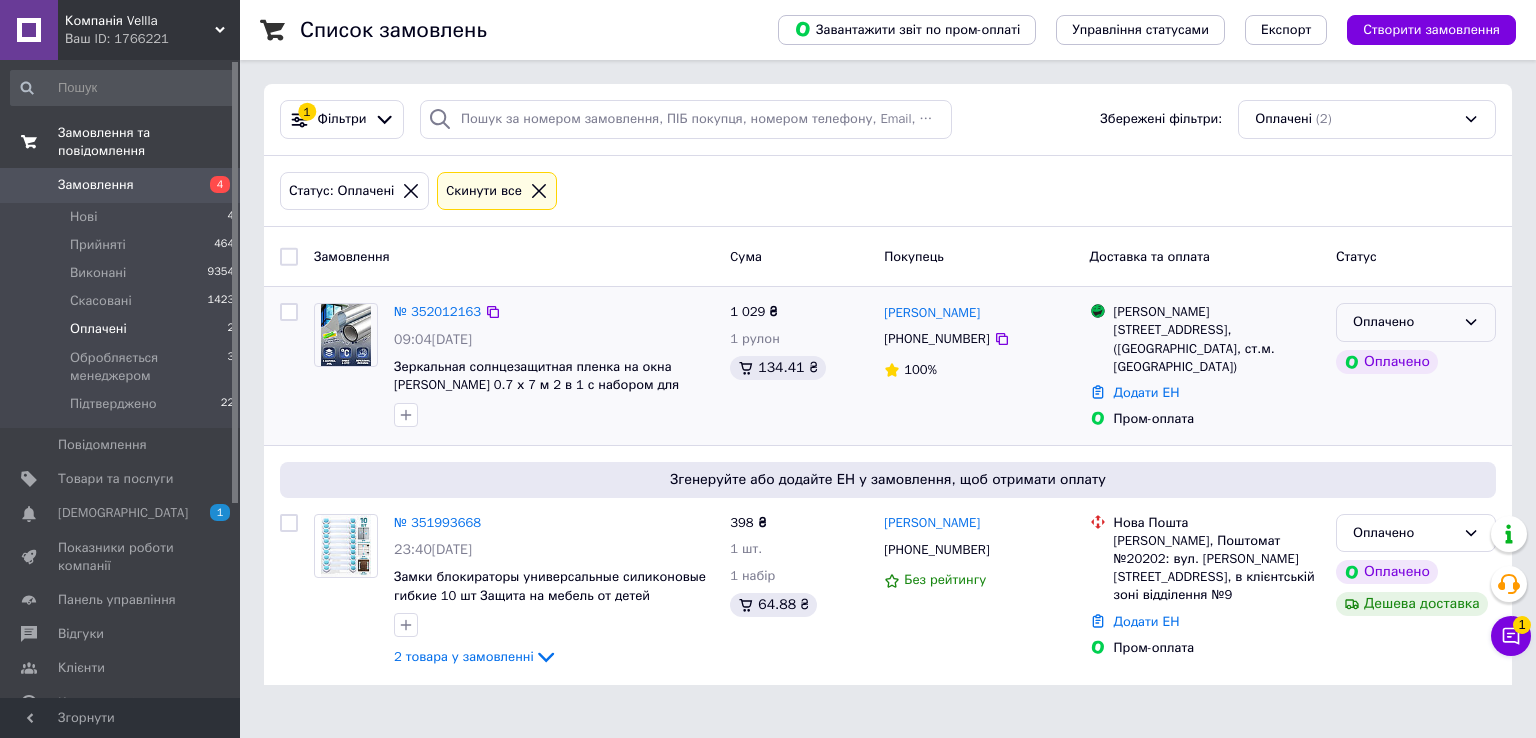 click on "Оплачено" at bounding box center [1404, 322] 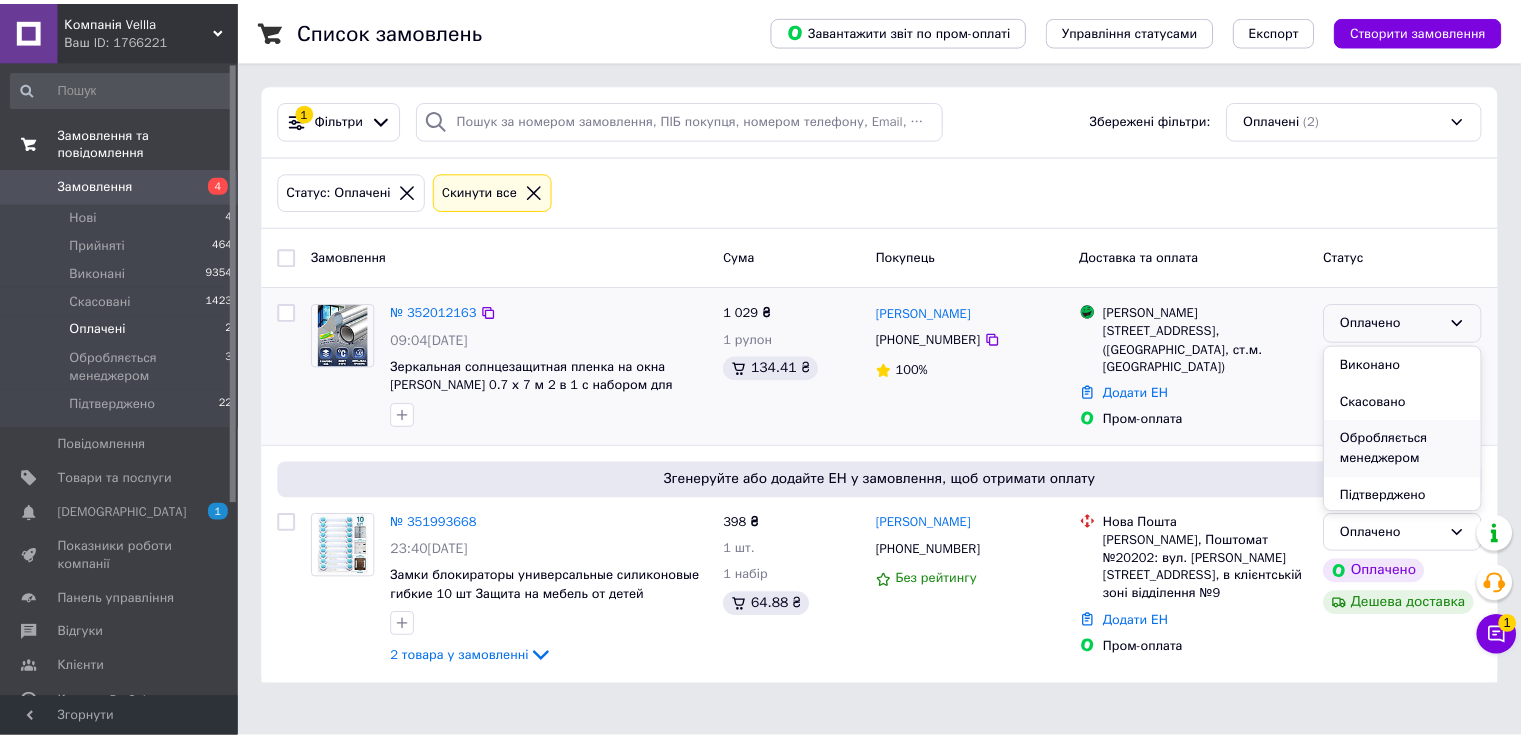 scroll, scrollTop: 37, scrollLeft: 0, axis: vertical 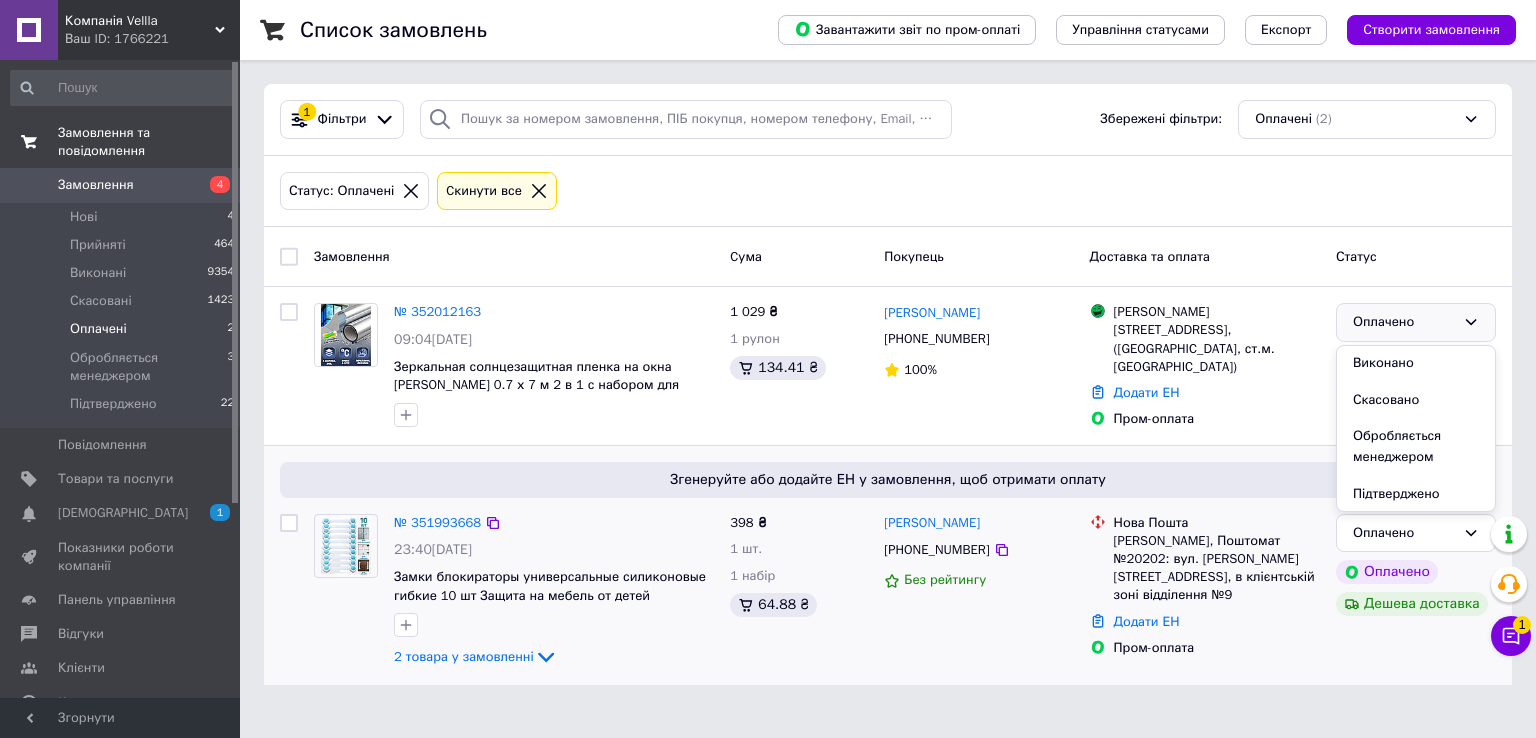 click on "Підтверджено" at bounding box center [1416, 494] 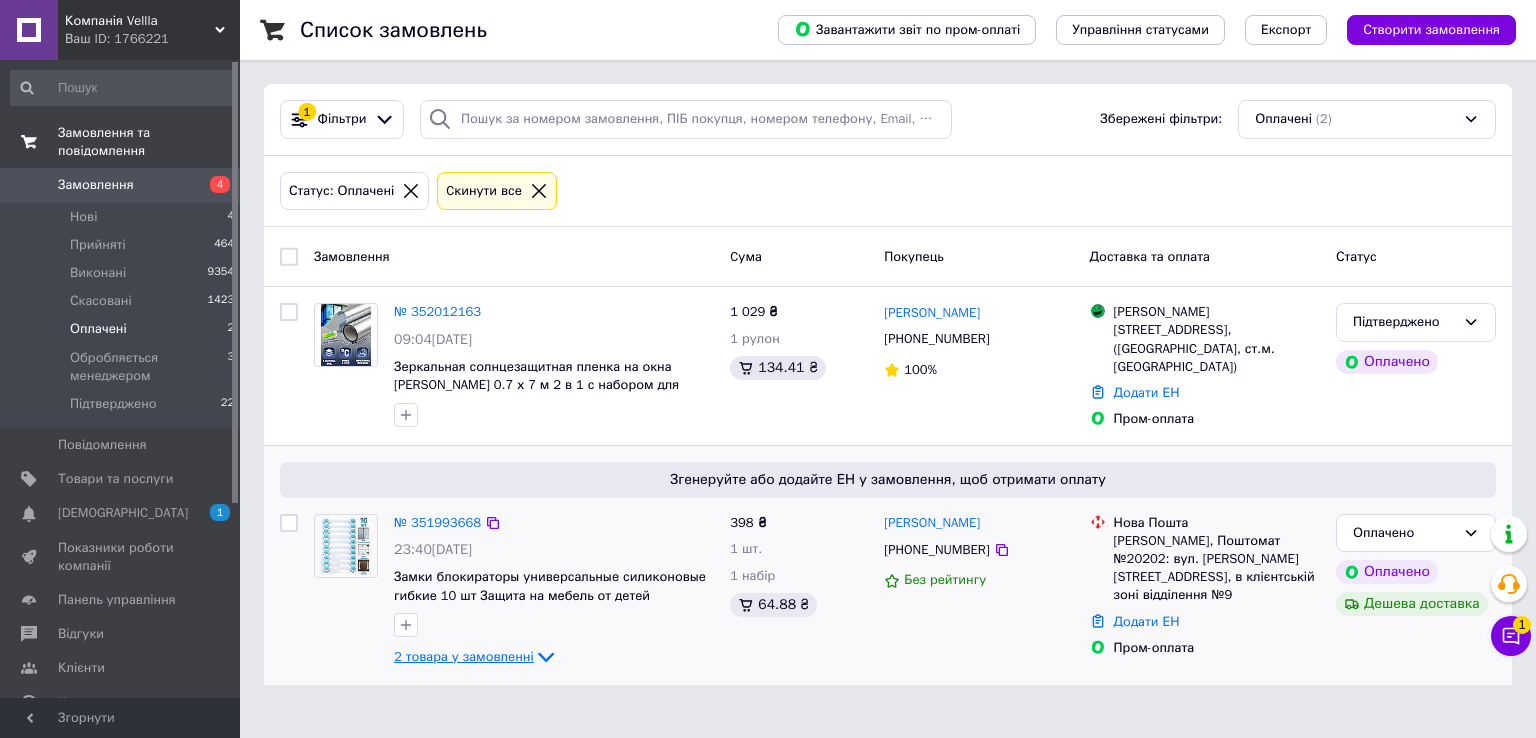 click on "2 товара у замовленні" at bounding box center [464, 656] 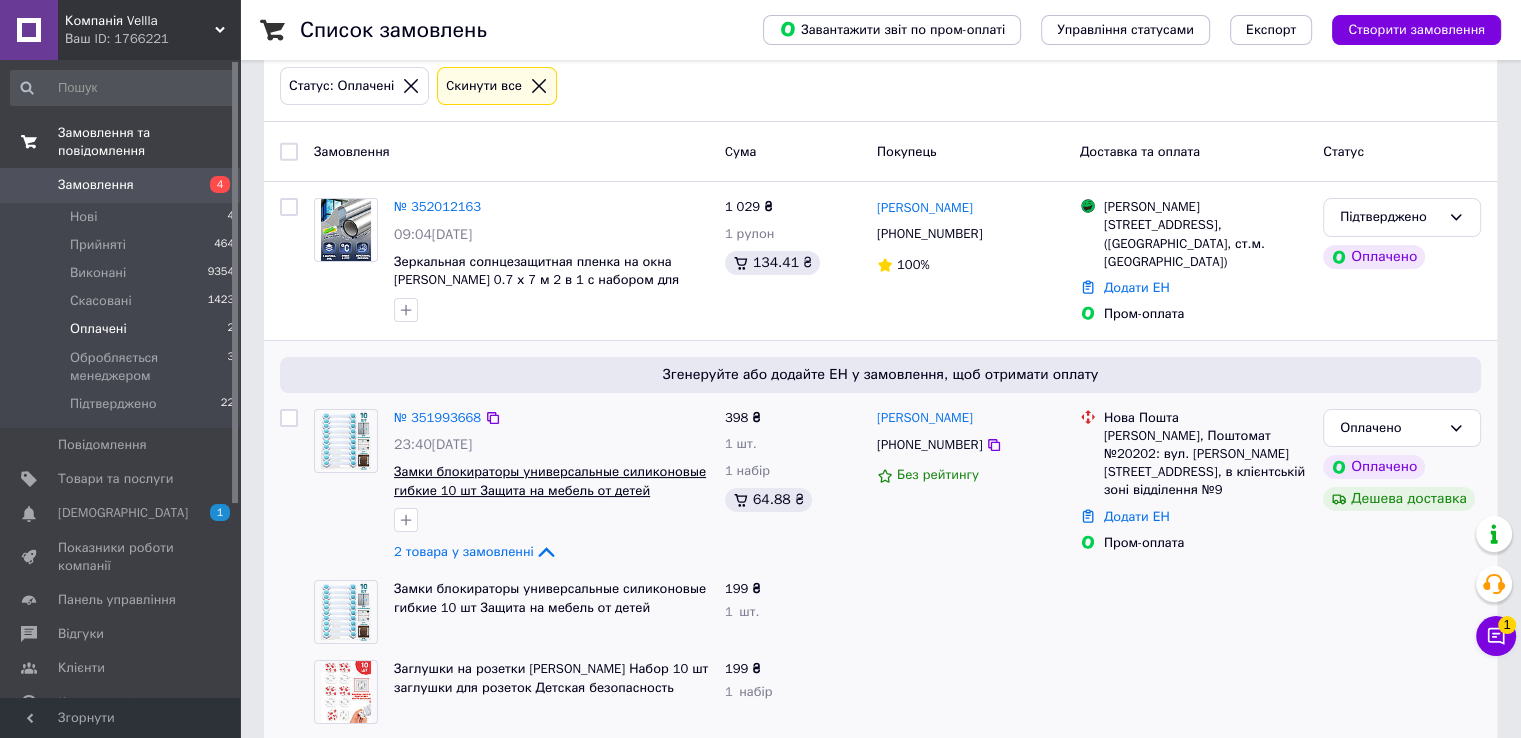 scroll, scrollTop: 131, scrollLeft: 0, axis: vertical 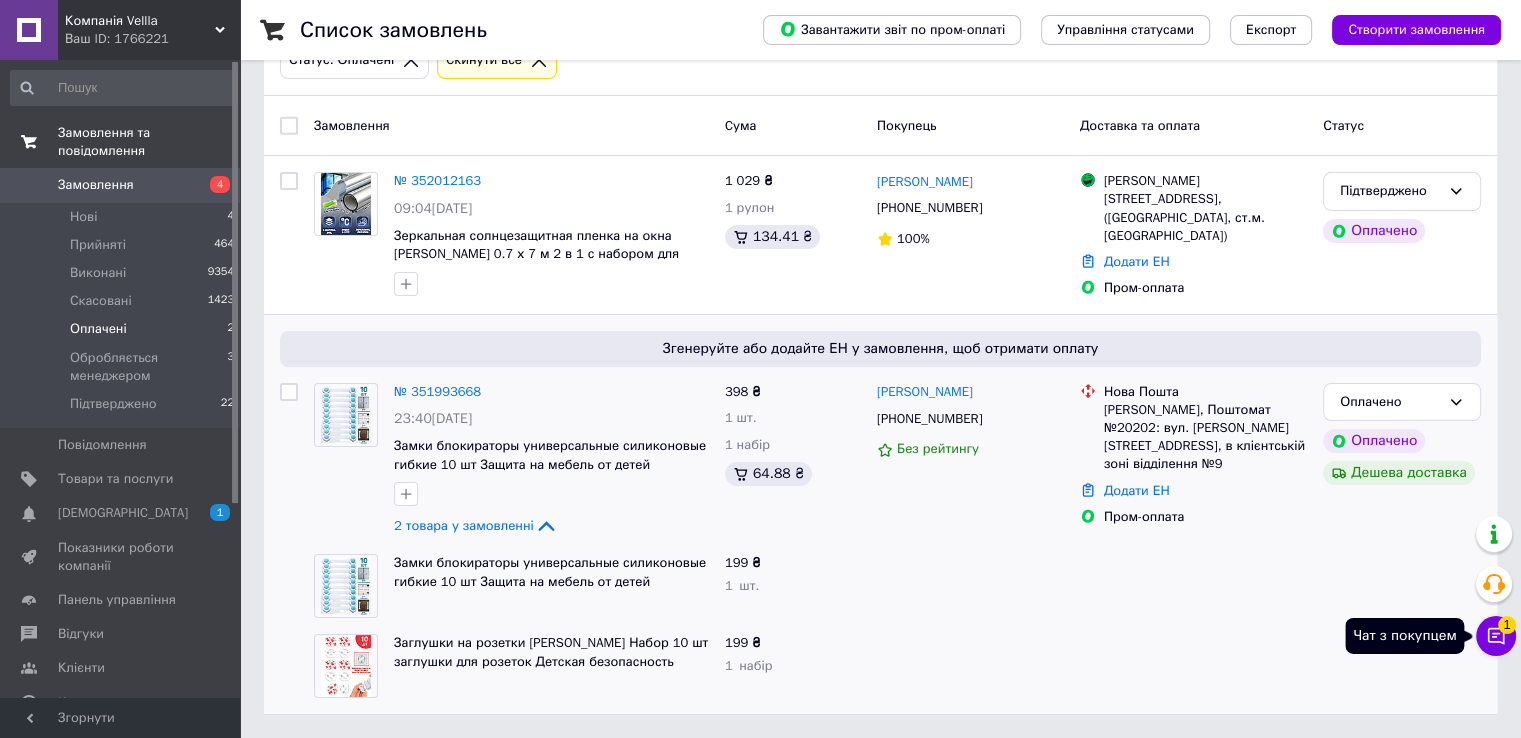 click 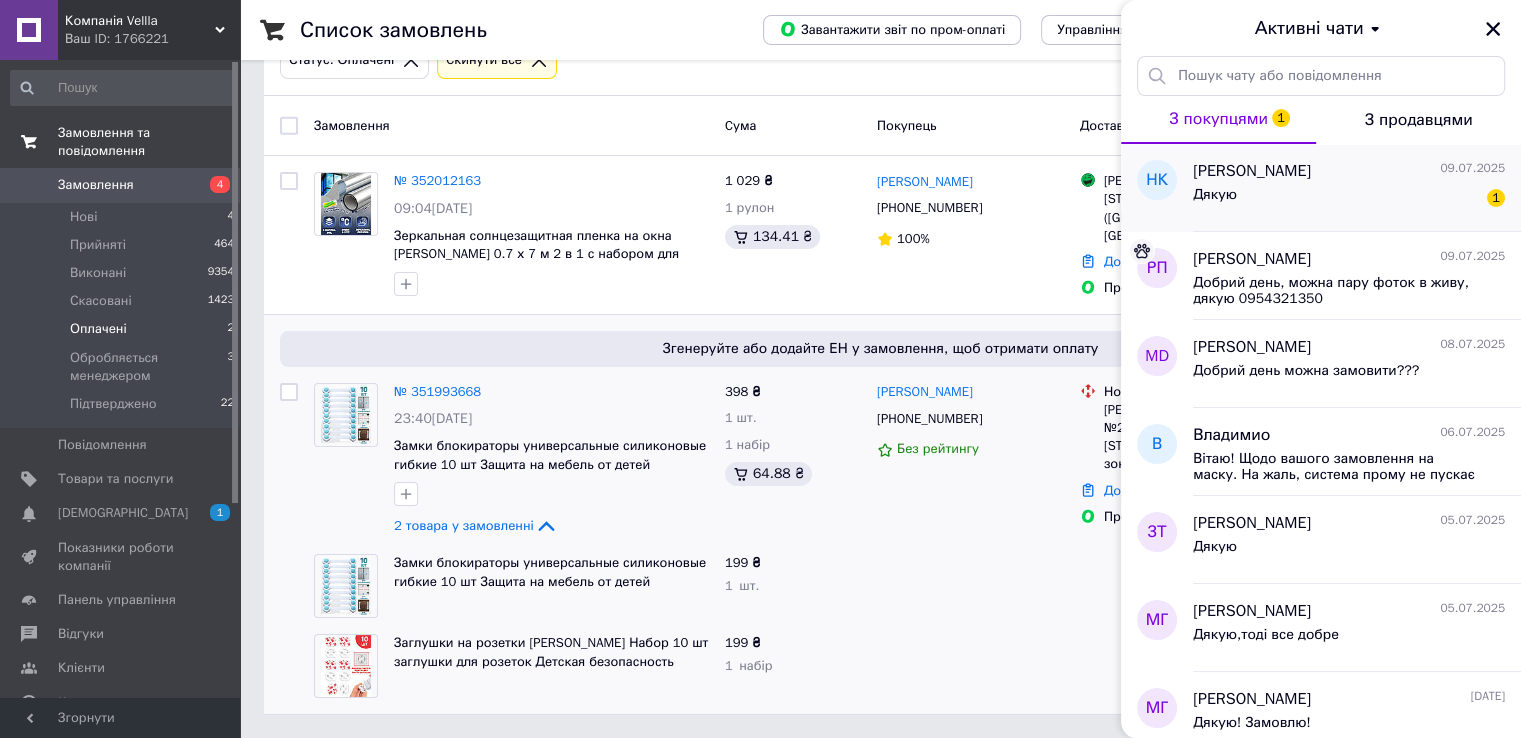 click on "Дякую 1" at bounding box center (1349, 199) 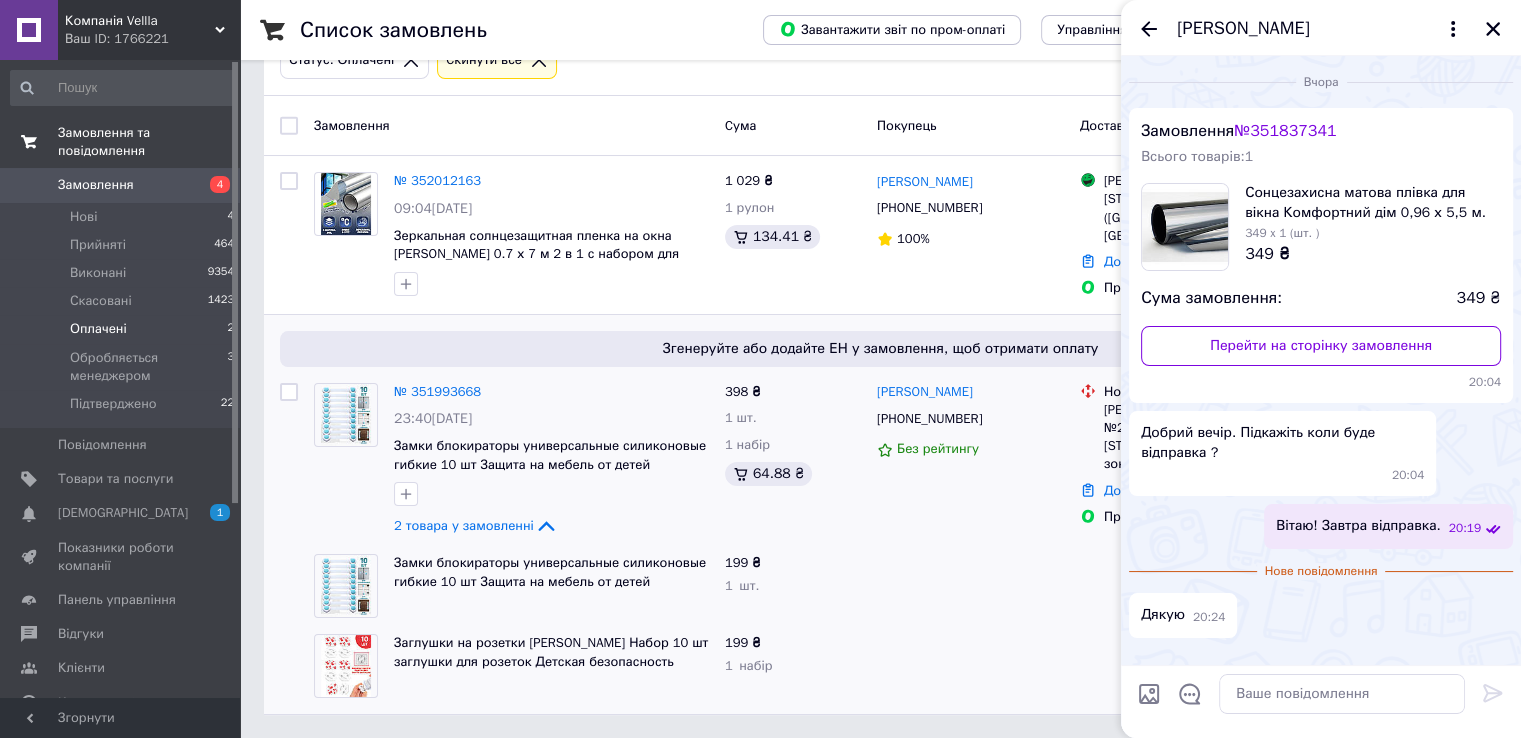 click on "наташа колесник" at bounding box center (1321, 28) 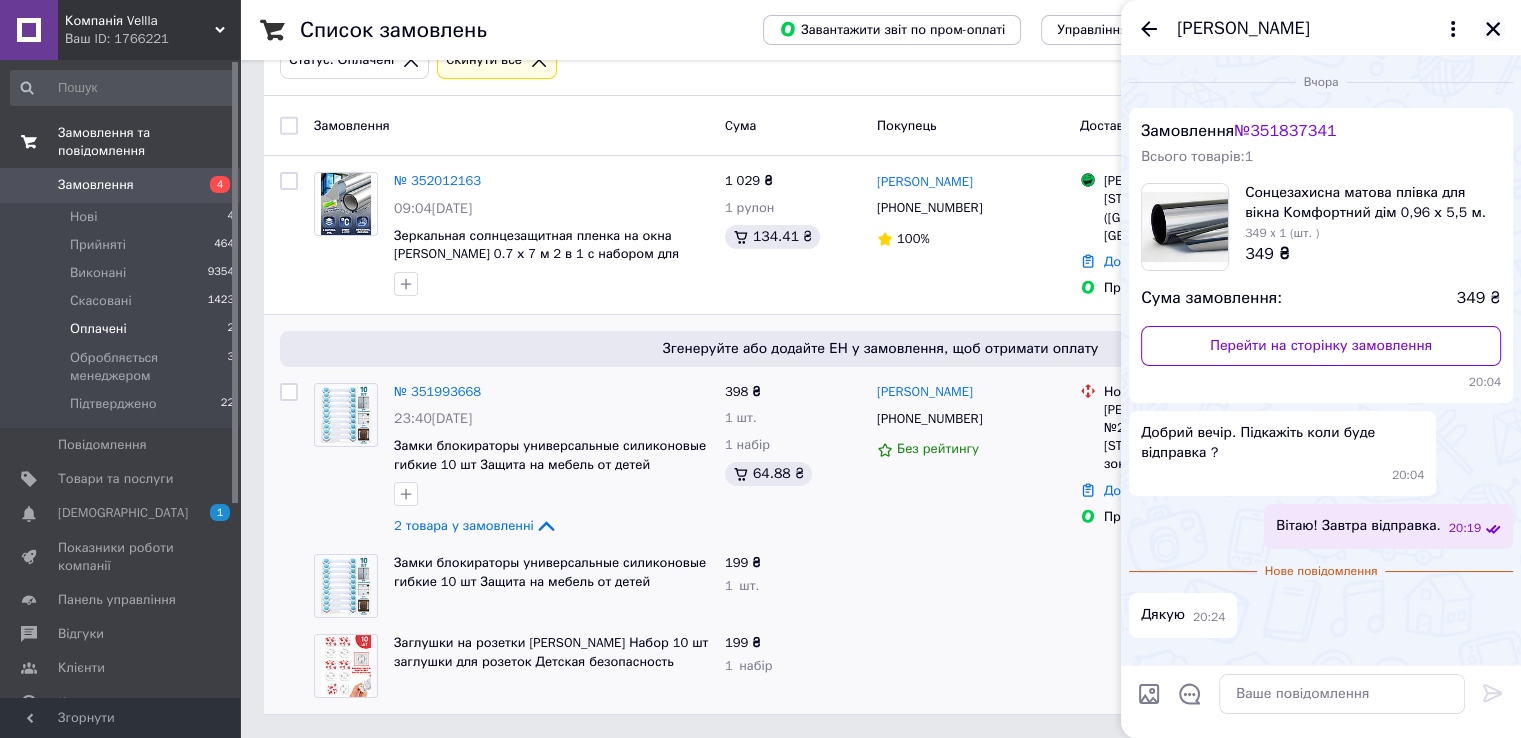 click at bounding box center (1493, 29) 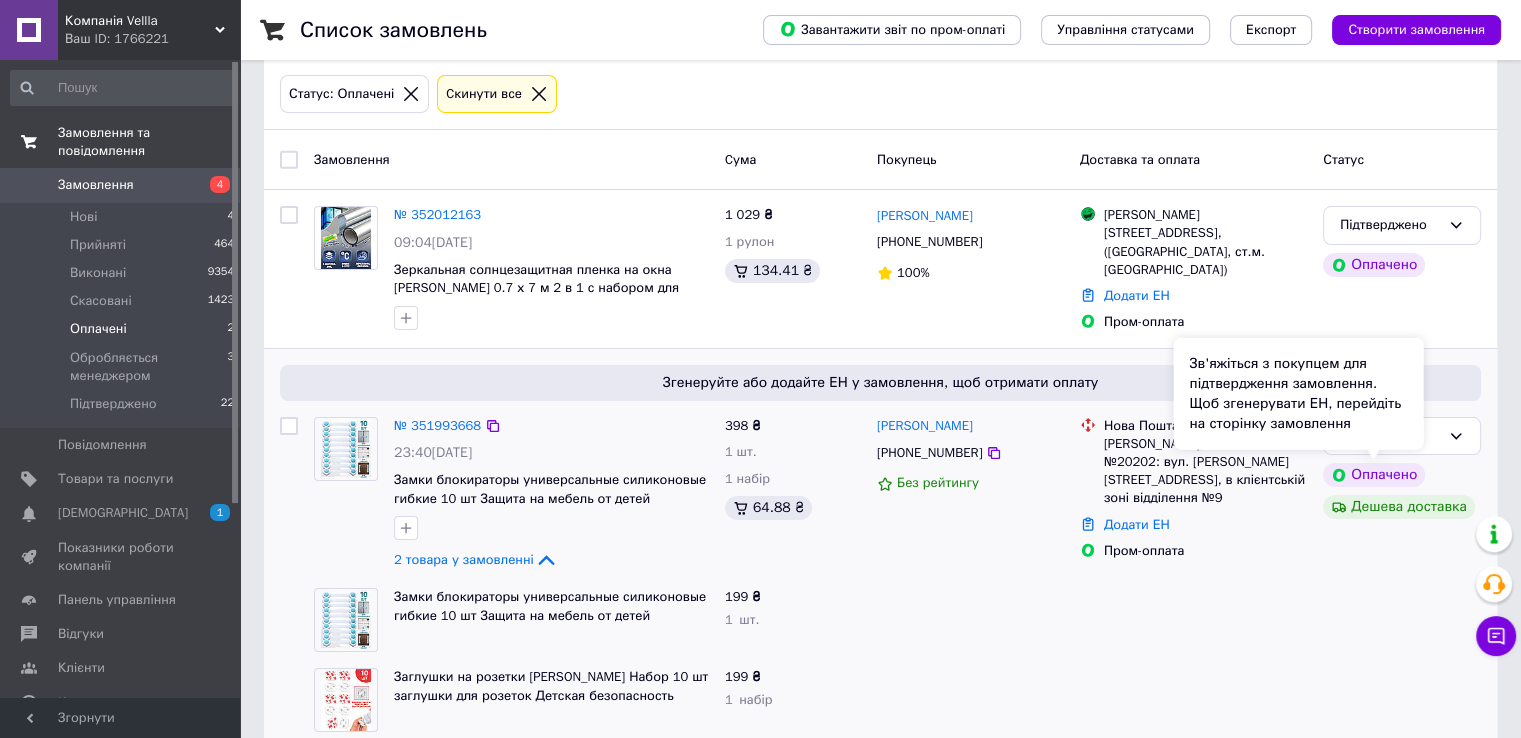 scroll, scrollTop: 131, scrollLeft: 0, axis: vertical 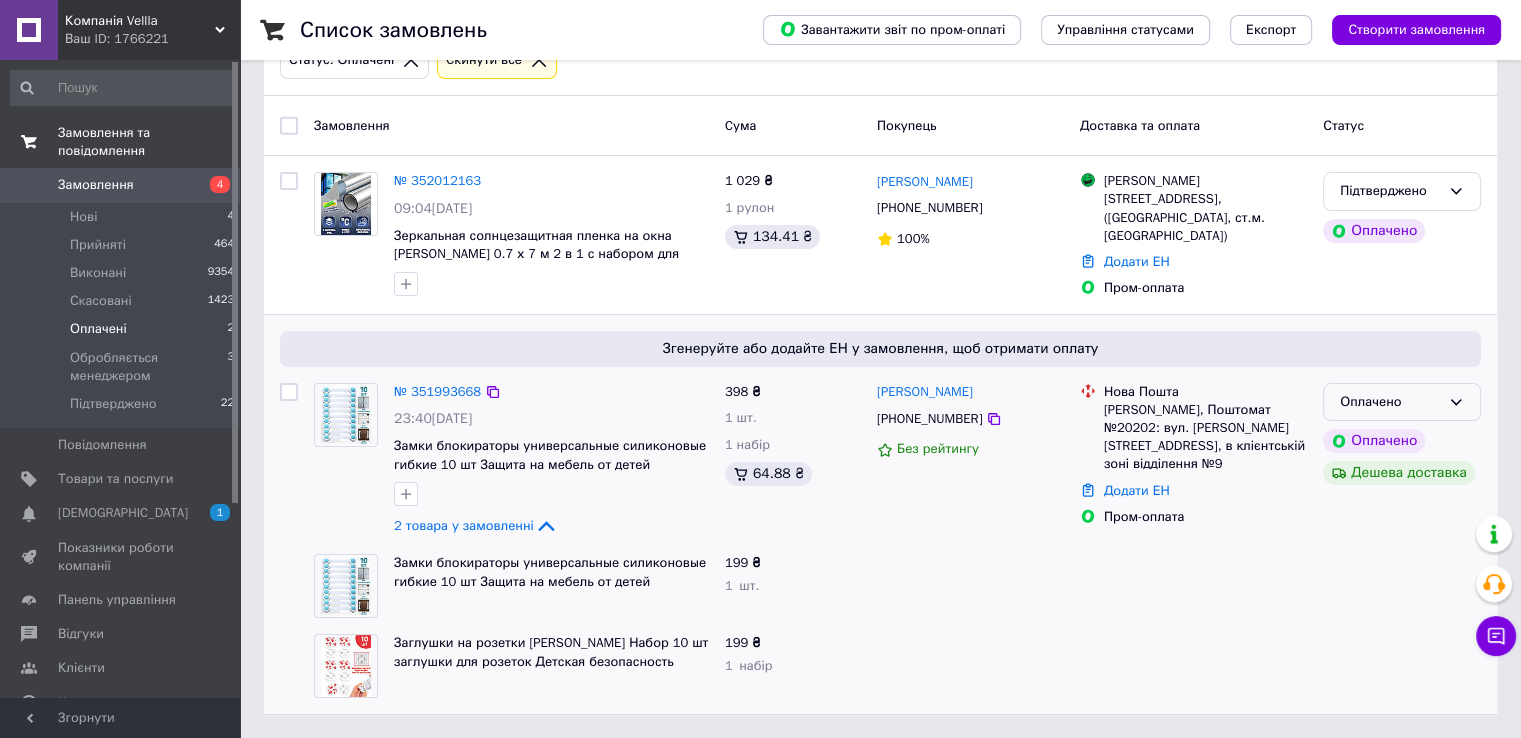 click on "Оплачено" at bounding box center [1402, 402] 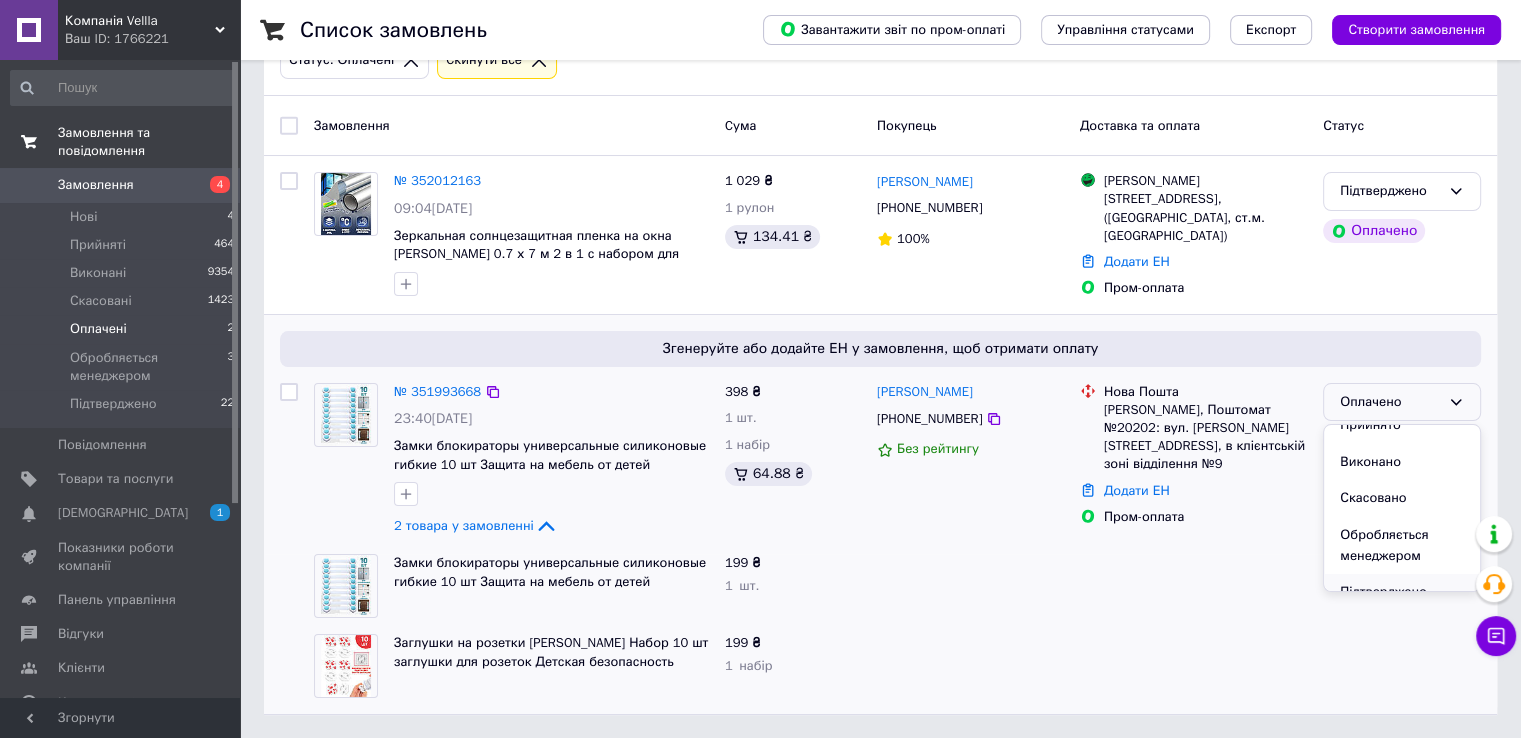 scroll, scrollTop: 37, scrollLeft: 0, axis: vertical 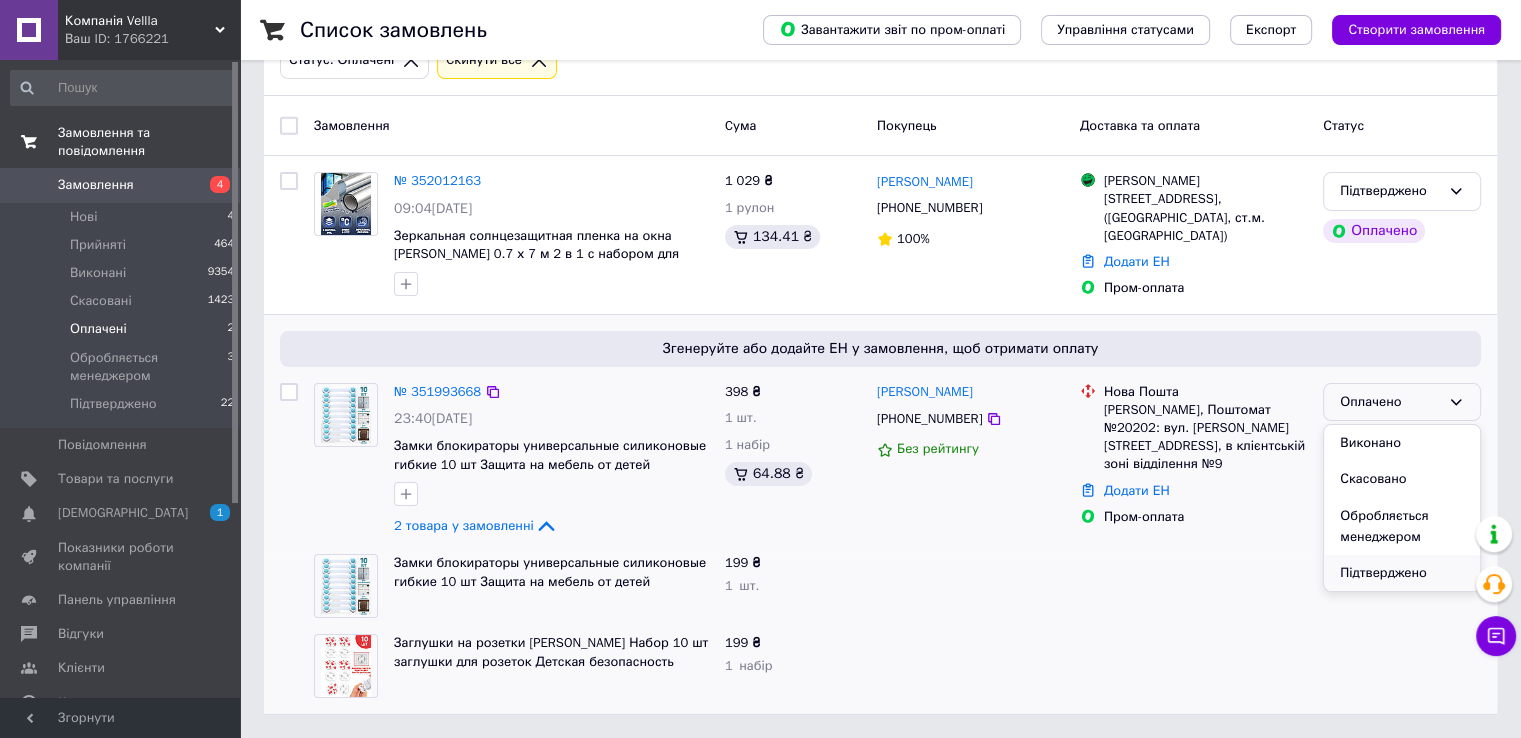click on "Підтверджено" at bounding box center (1402, 573) 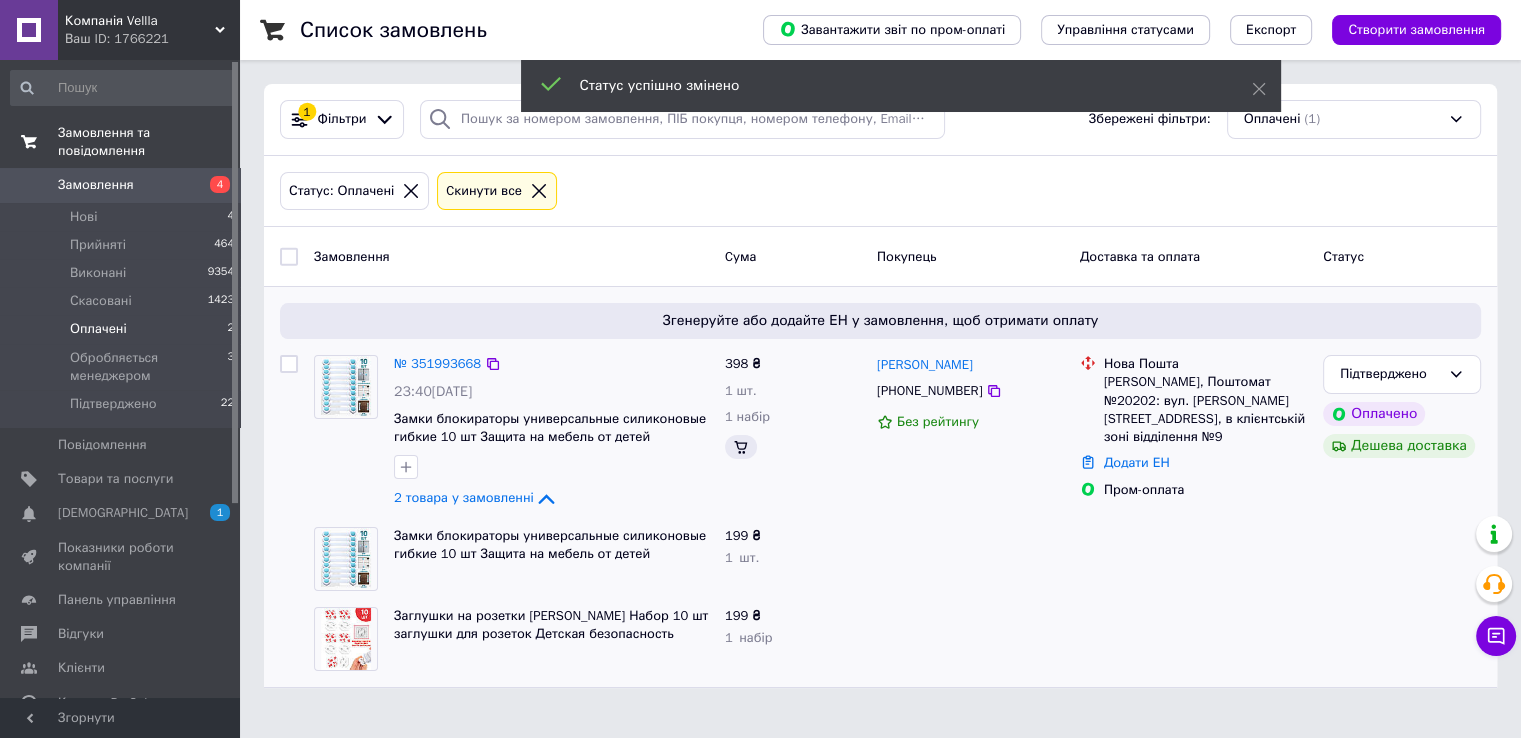scroll, scrollTop: 0, scrollLeft: 0, axis: both 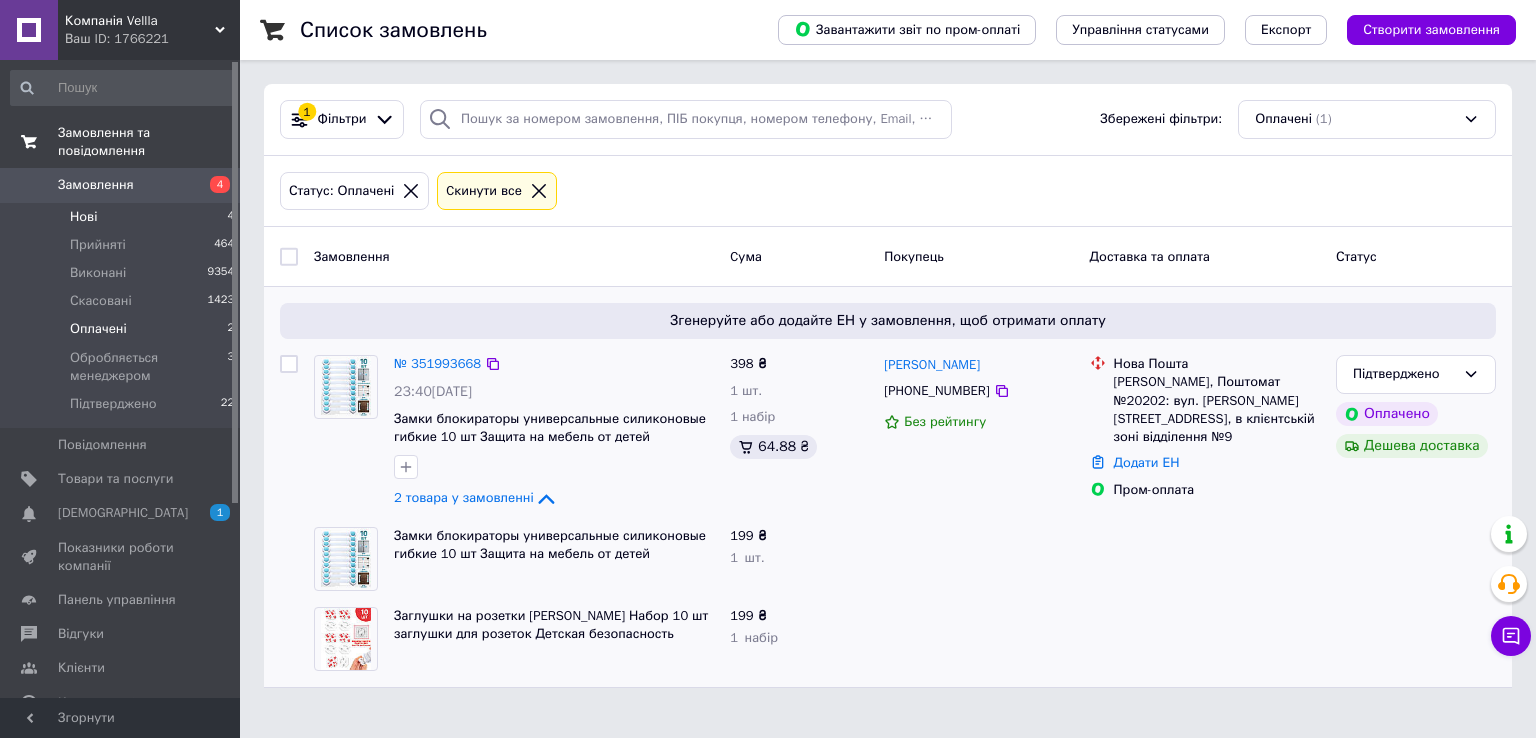 click on "Нові 4" at bounding box center (123, 217) 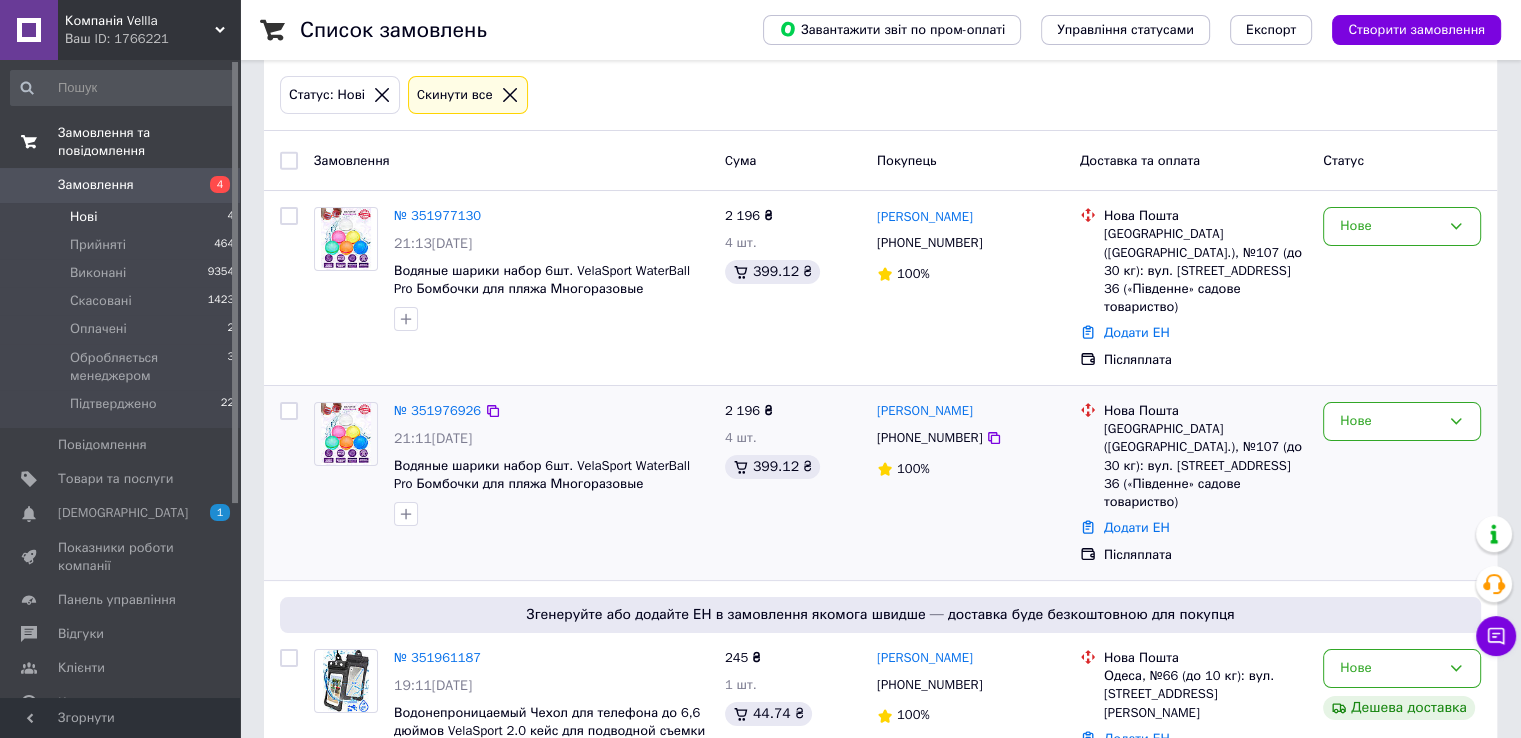 scroll, scrollTop: 100, scrollLeft: 0, axis: vertical 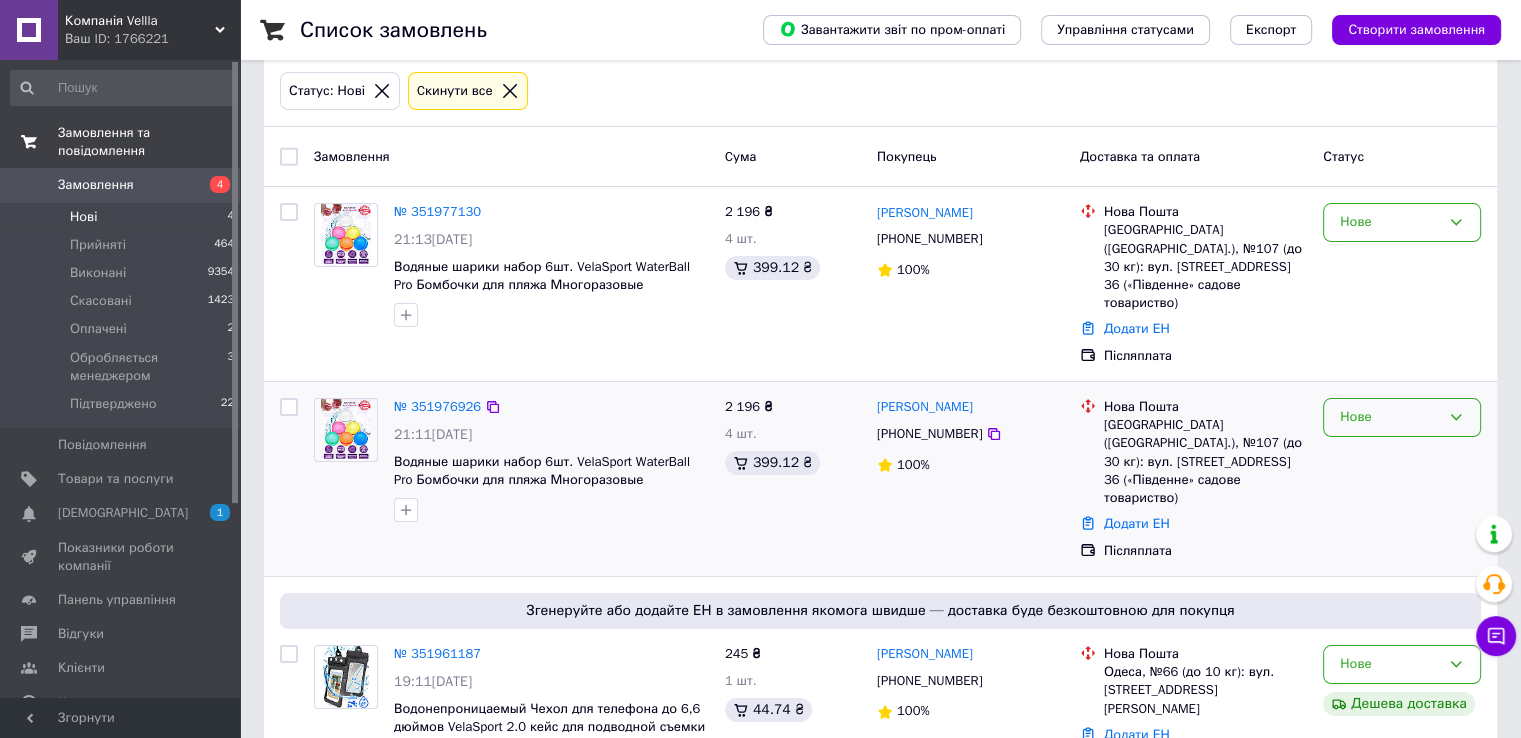 click on "Нове" at bounding box center (1402, 417) 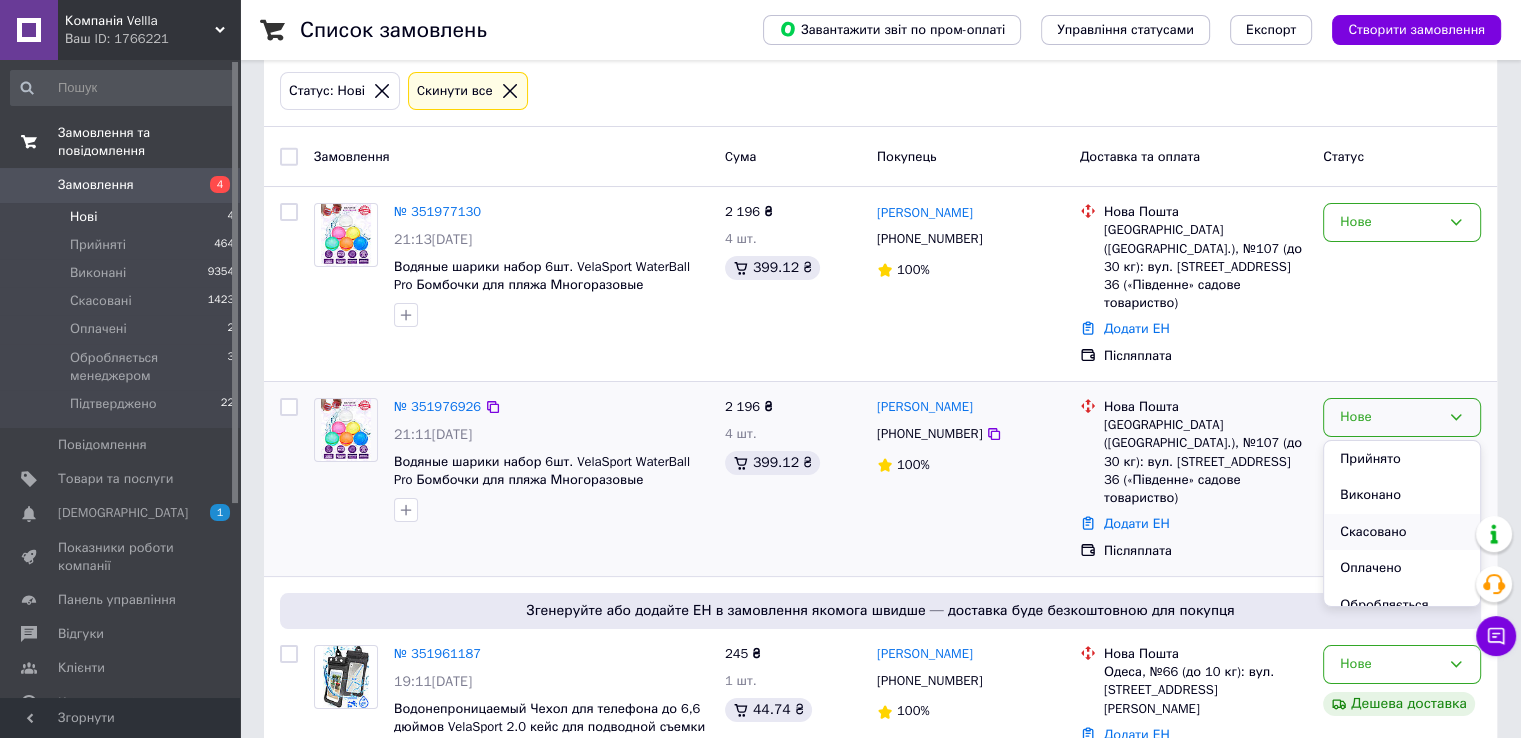 click on "Скасовано" at bounding box center (1402, 532) 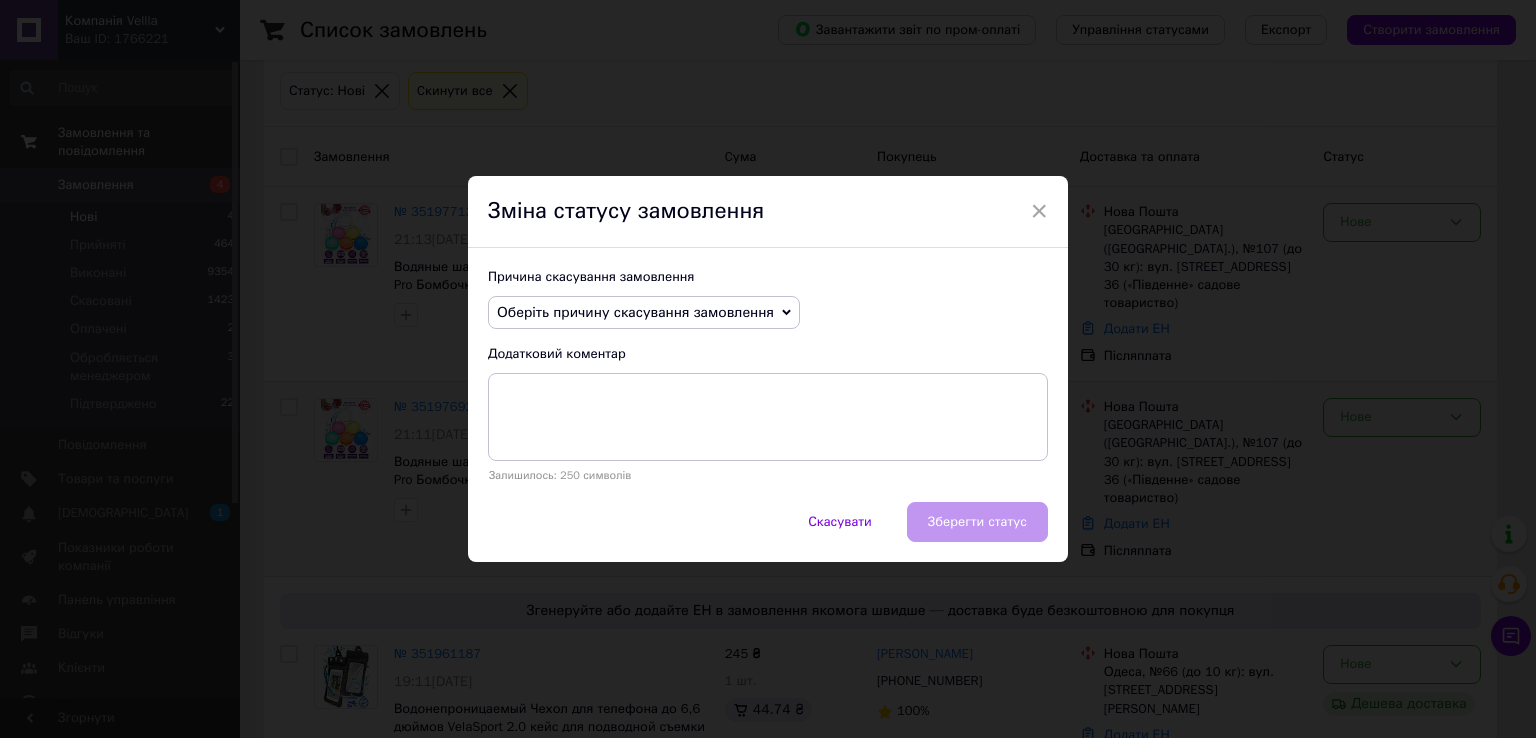 click on "Оберіть причину скасування замовлення" at bounding box center [635, 312] 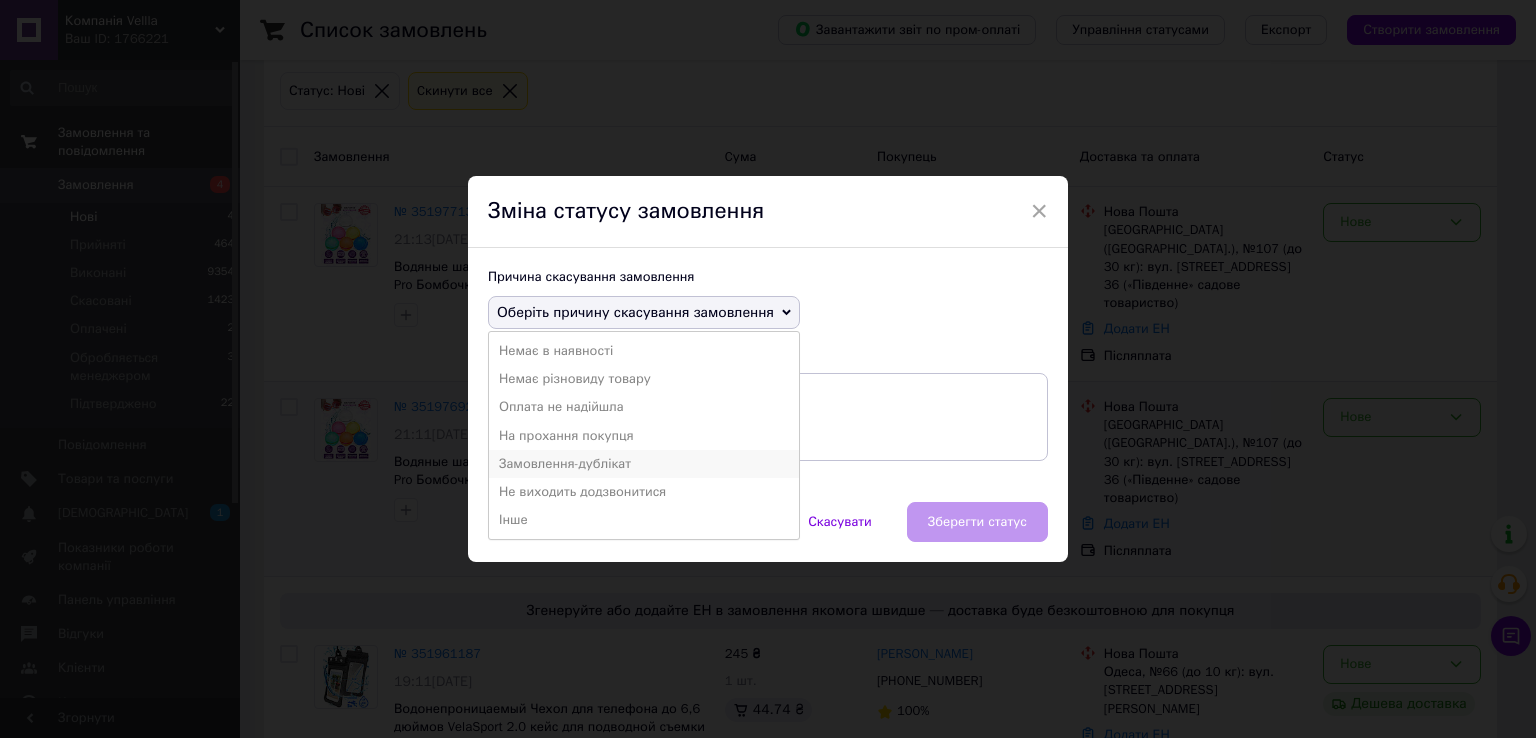 click on "Замовлення-дублікат" at bounding box center (644, 464) 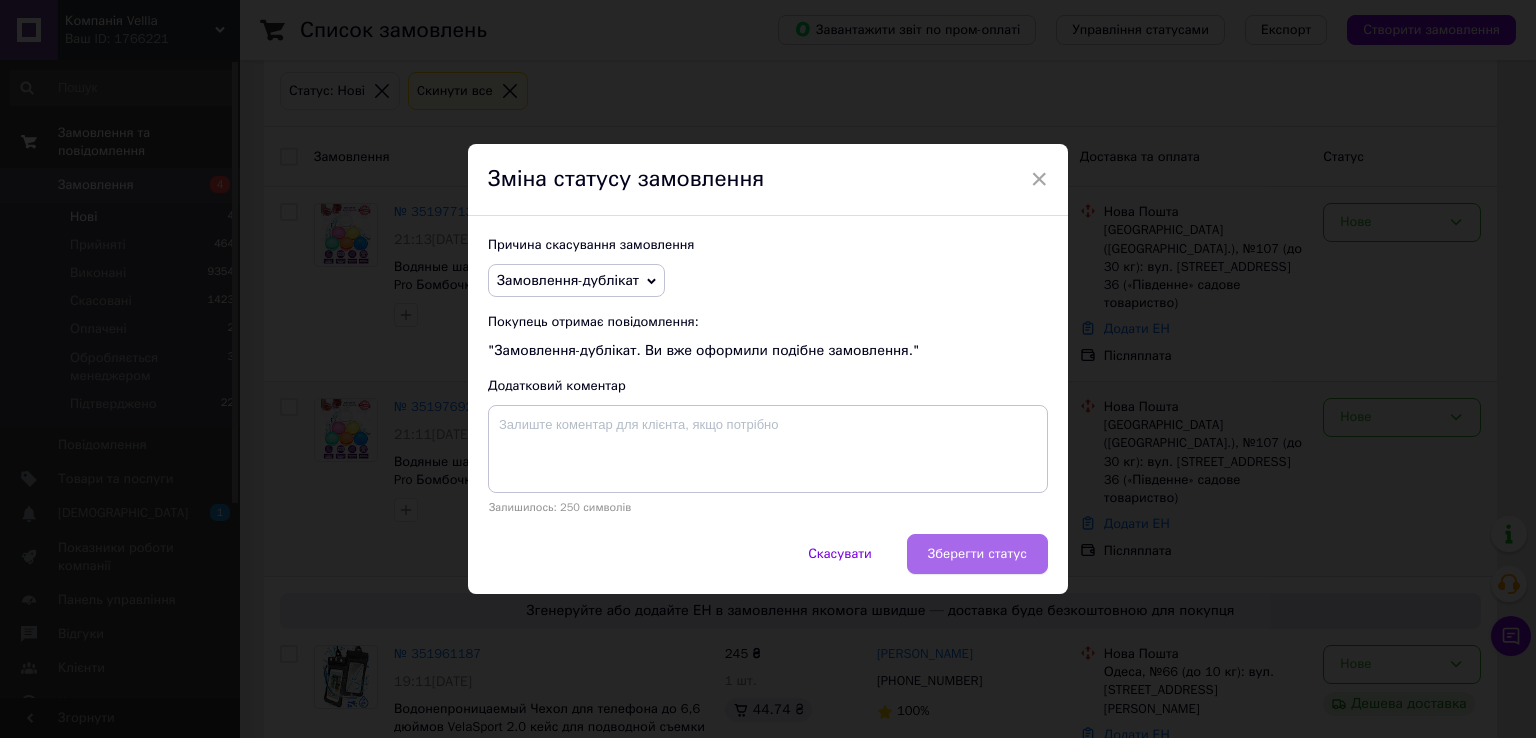 click on "Зберегти статус" at bounding box center (977, 554) 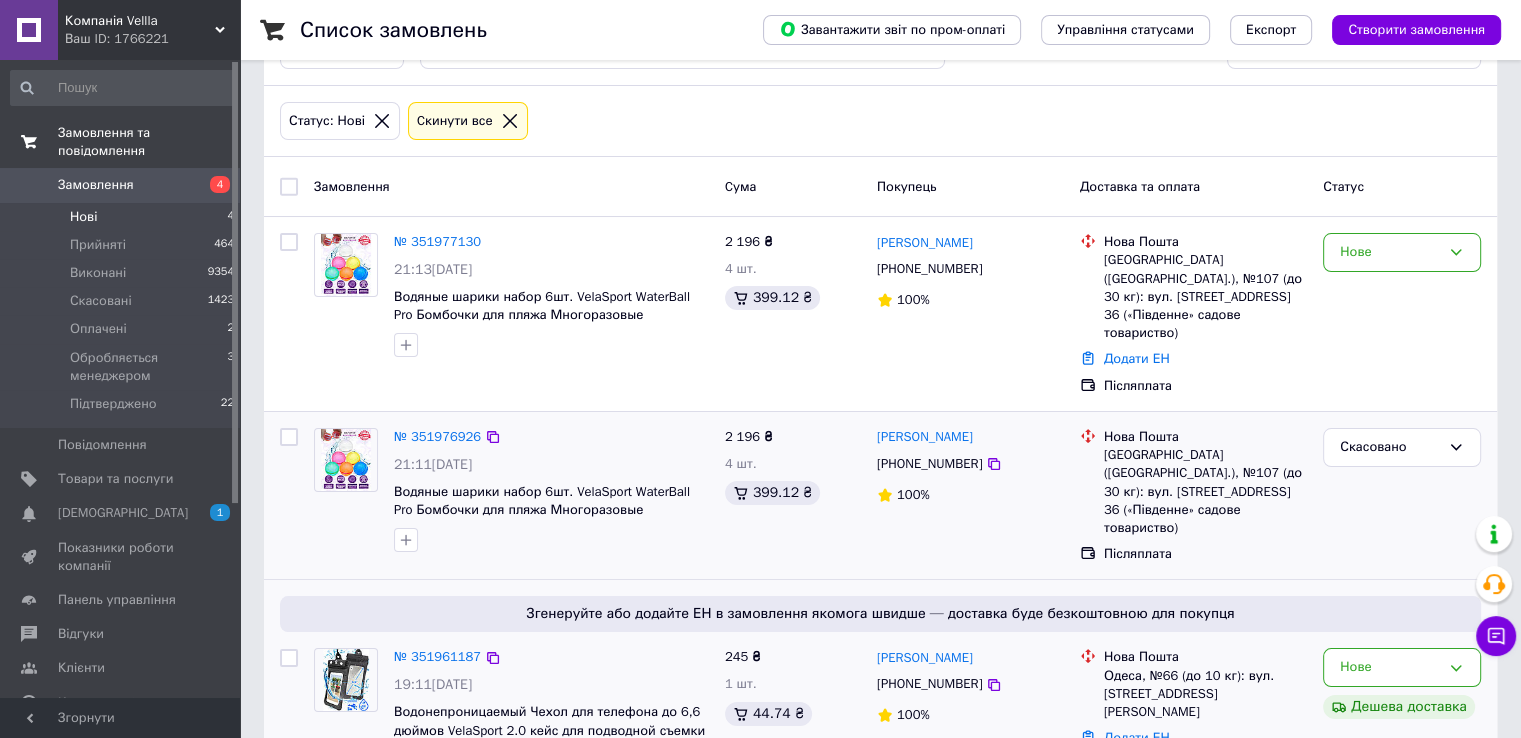scroll, scrollTop: 0, scrollLeft: 0, axis: both 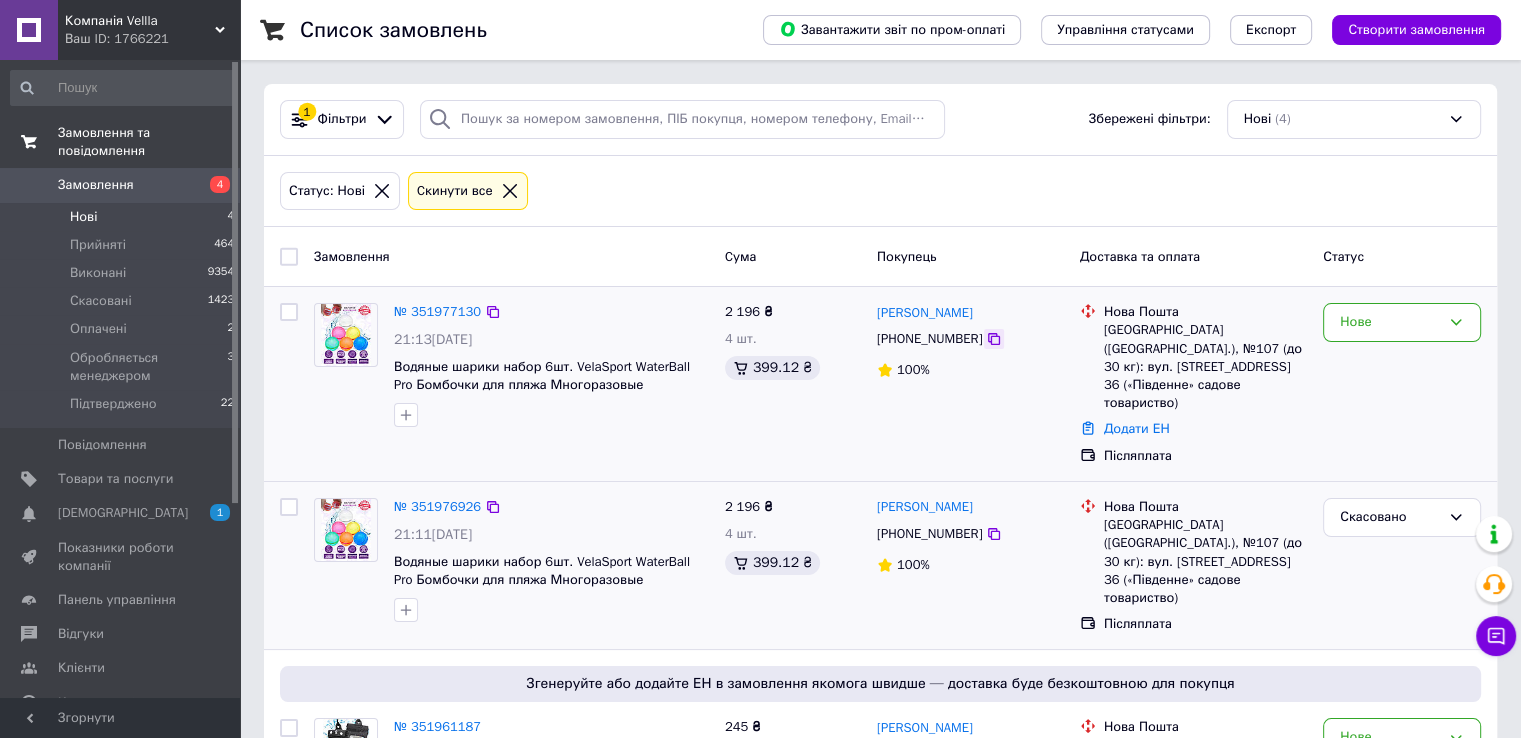 click 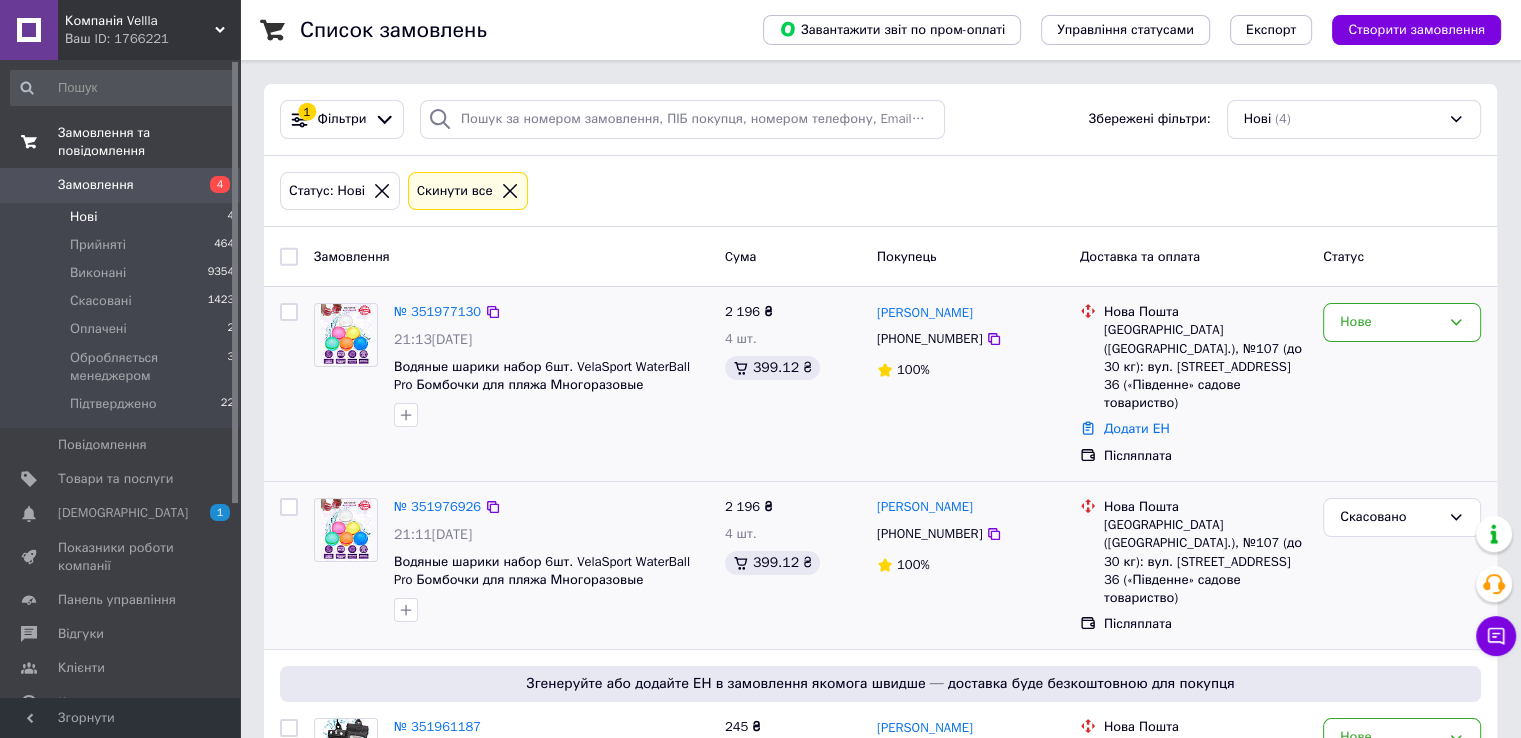 click on "Нове" at bounding box center (1402, 384) 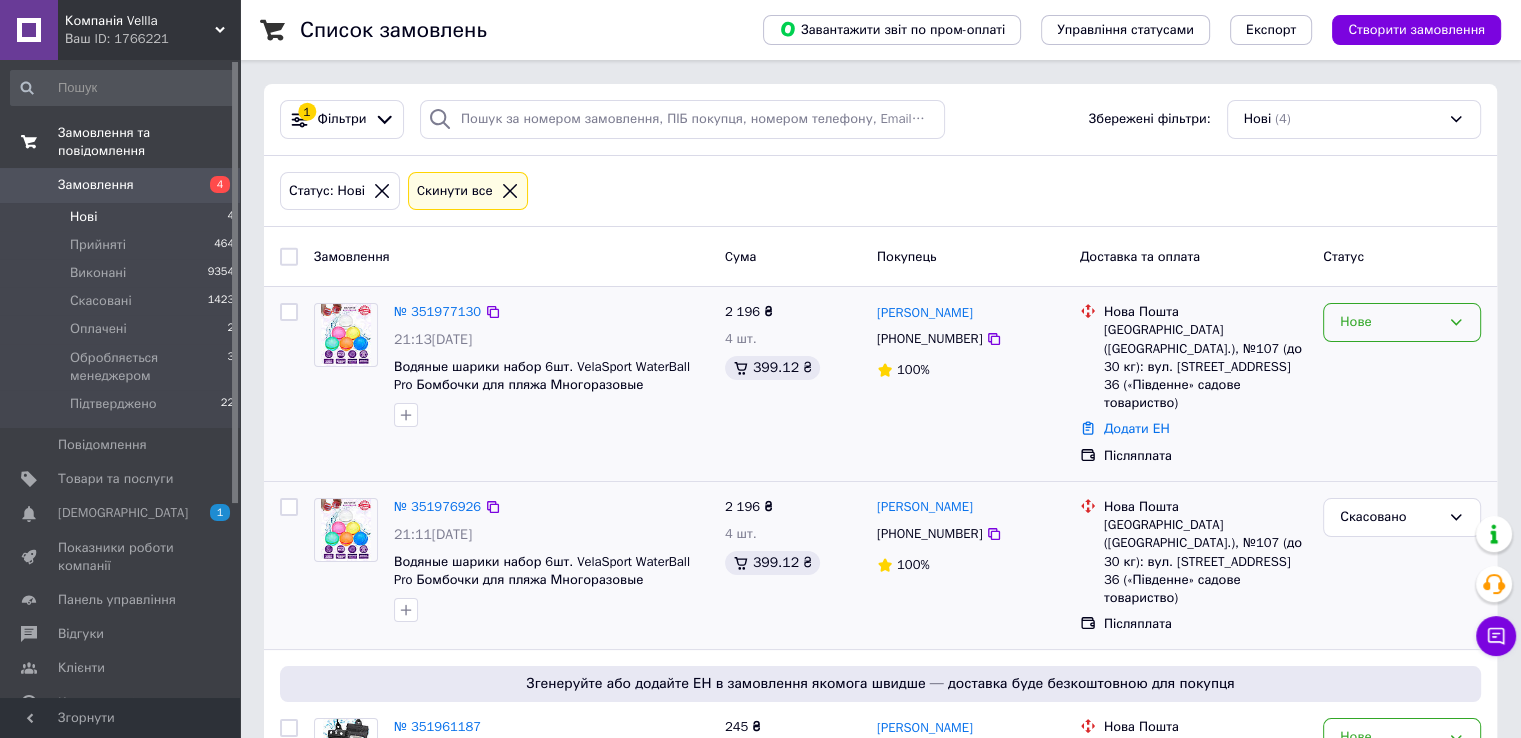 click on "Нове" at bounding box center (1402, 322) 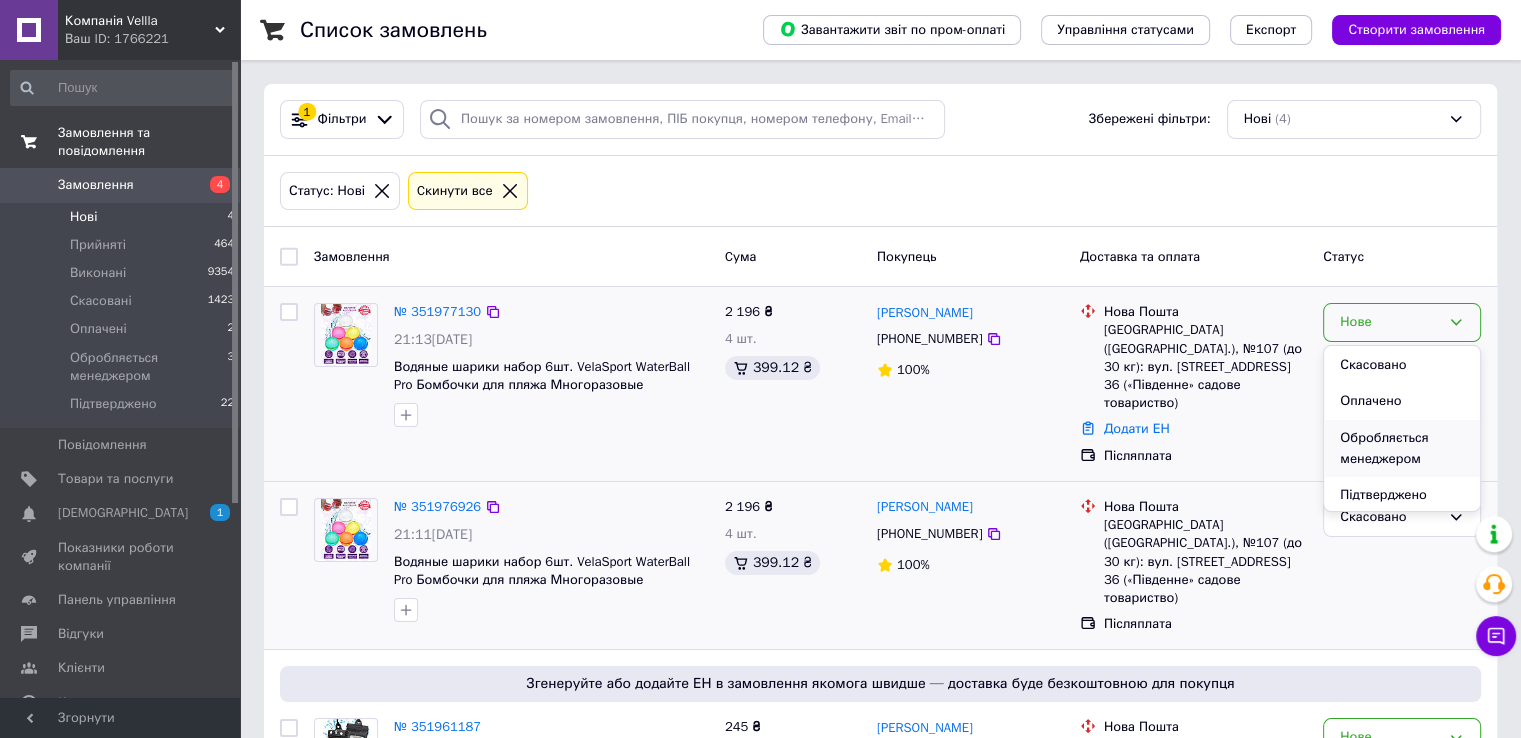 scroll, scrollTop: 74, scrollLeft: 0, axis: vertical 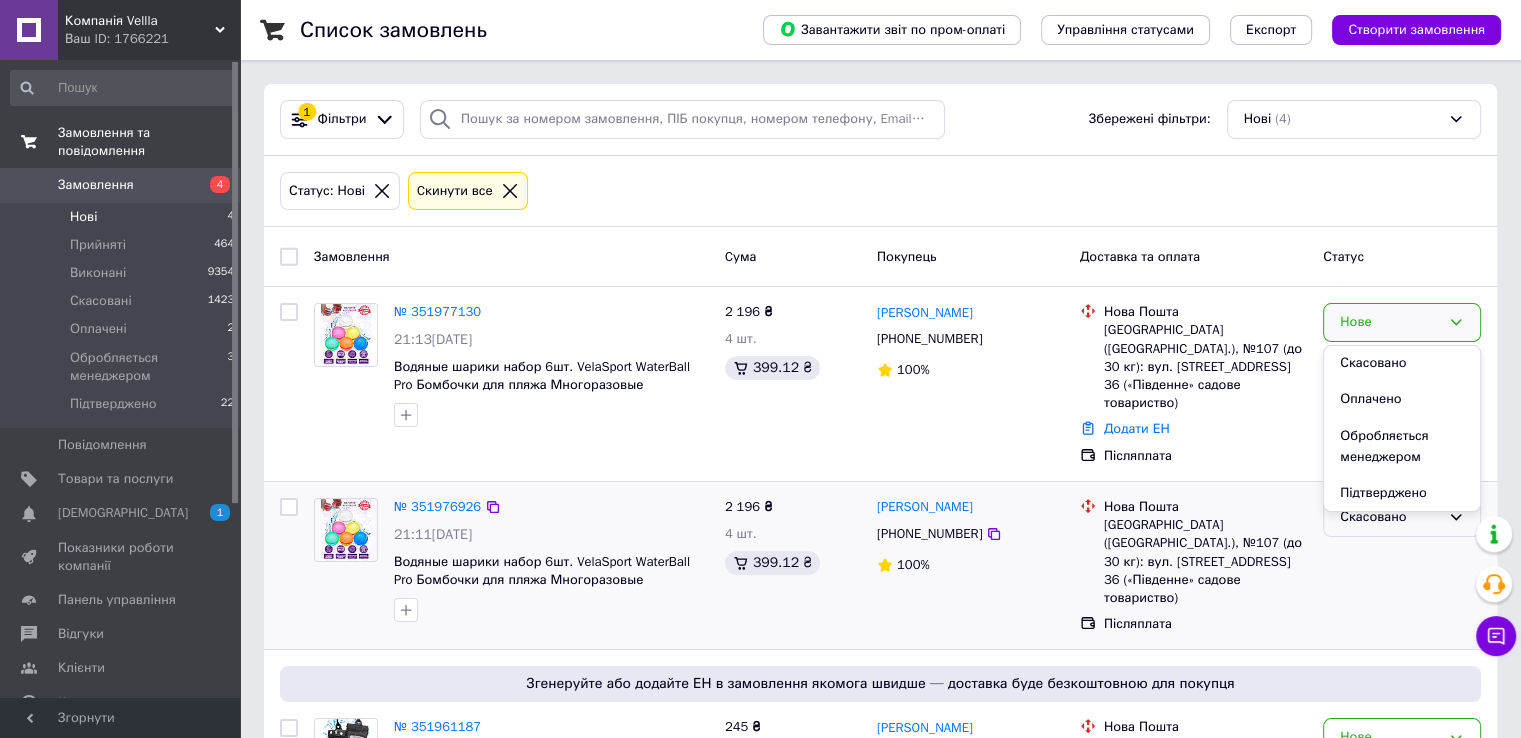 click on "Підтверджено" at bounding box center [1402, 493] 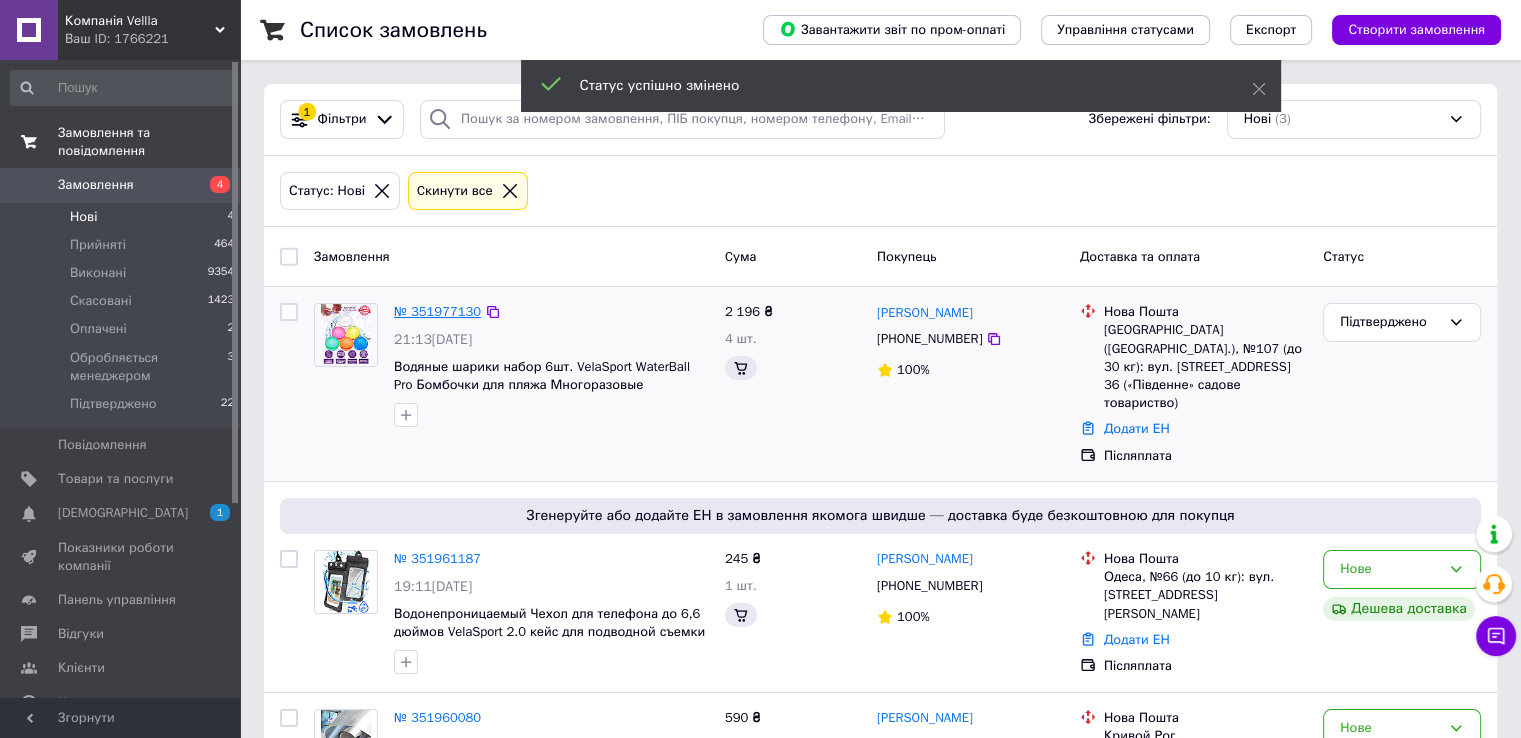 click on "№ 351977130" at bounding box center [437, 311] 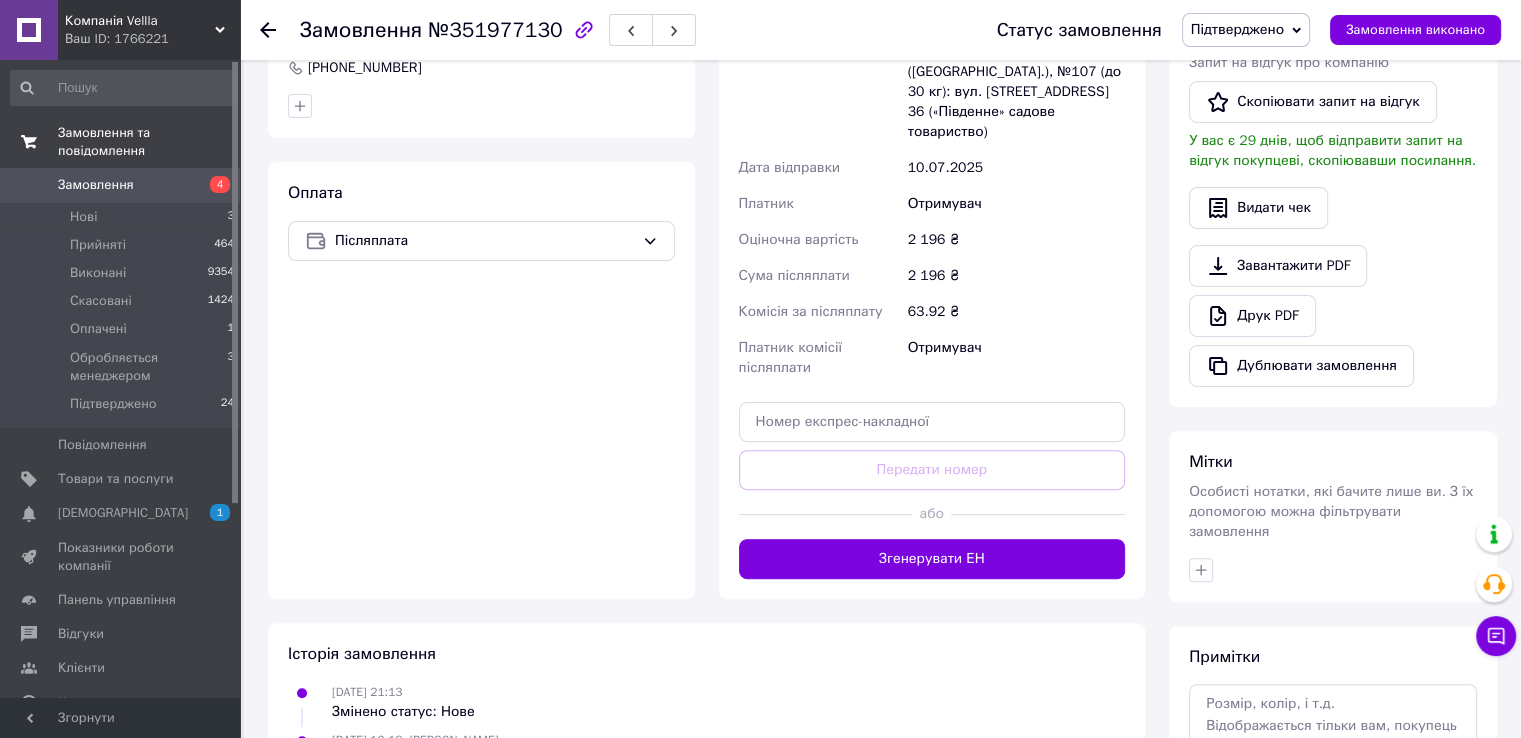 scroll, scrollTop: 594, scrollLeft: 0, axis: vertical 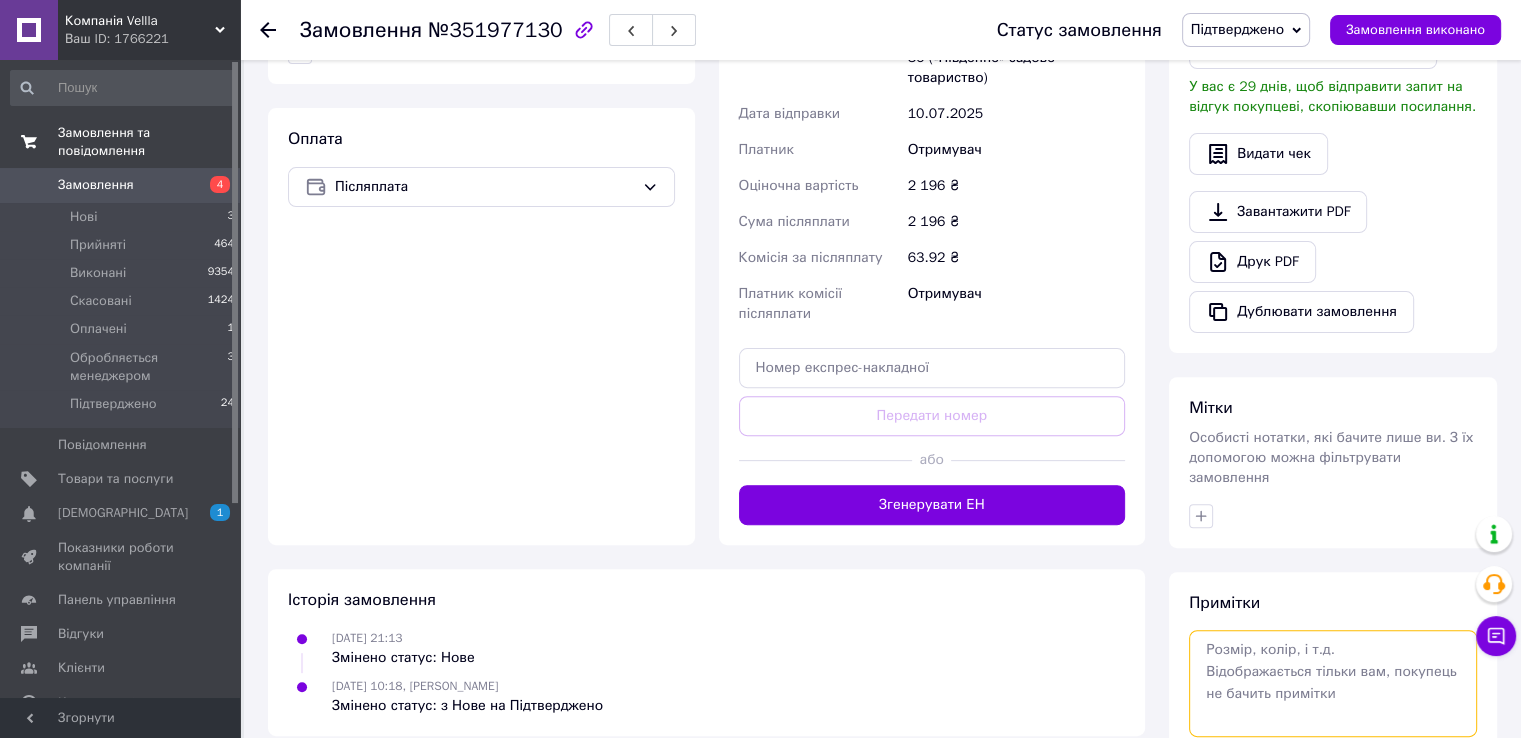 click at bounding box center (1333, 683) 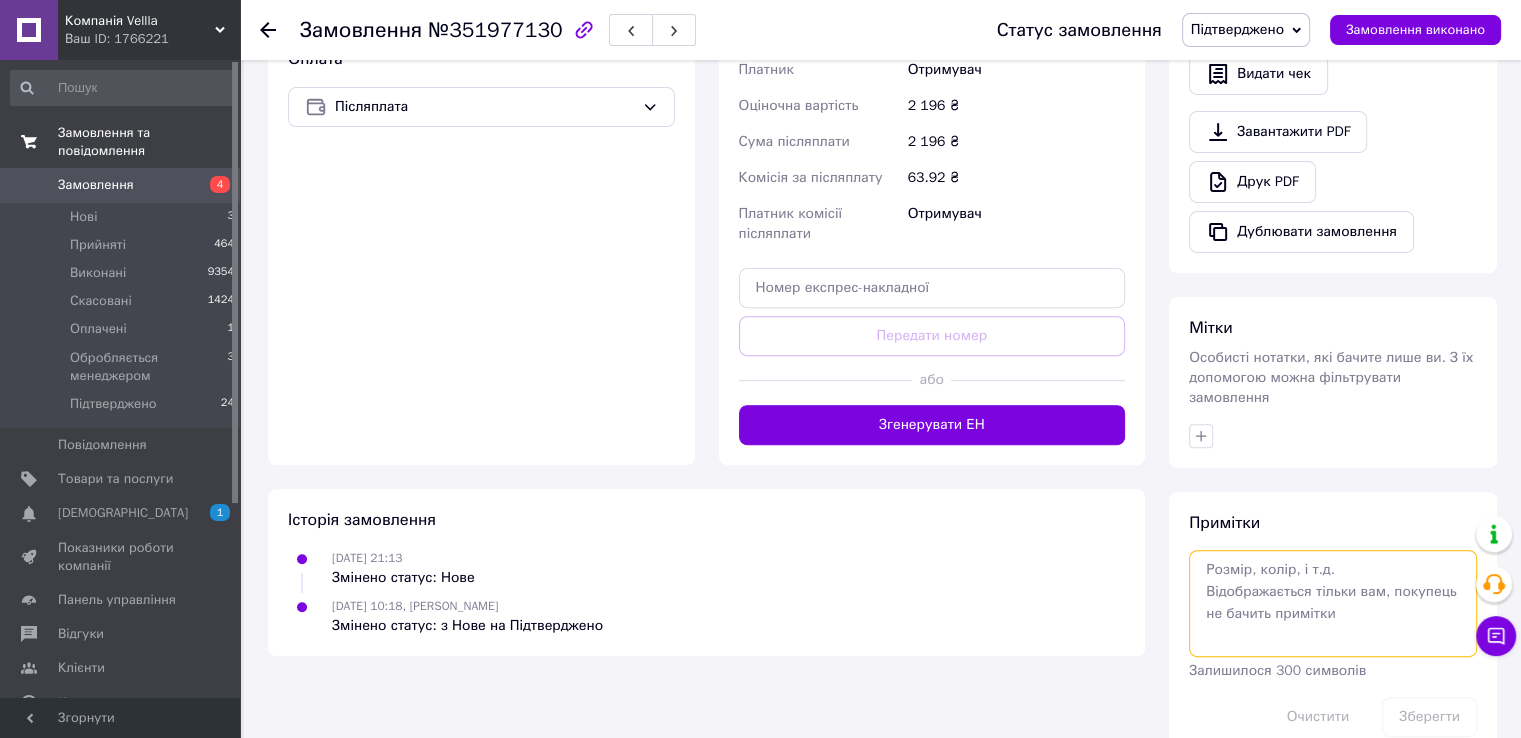 scroll, scrollTop: 694, scrollLeft: 0, axis: vertical 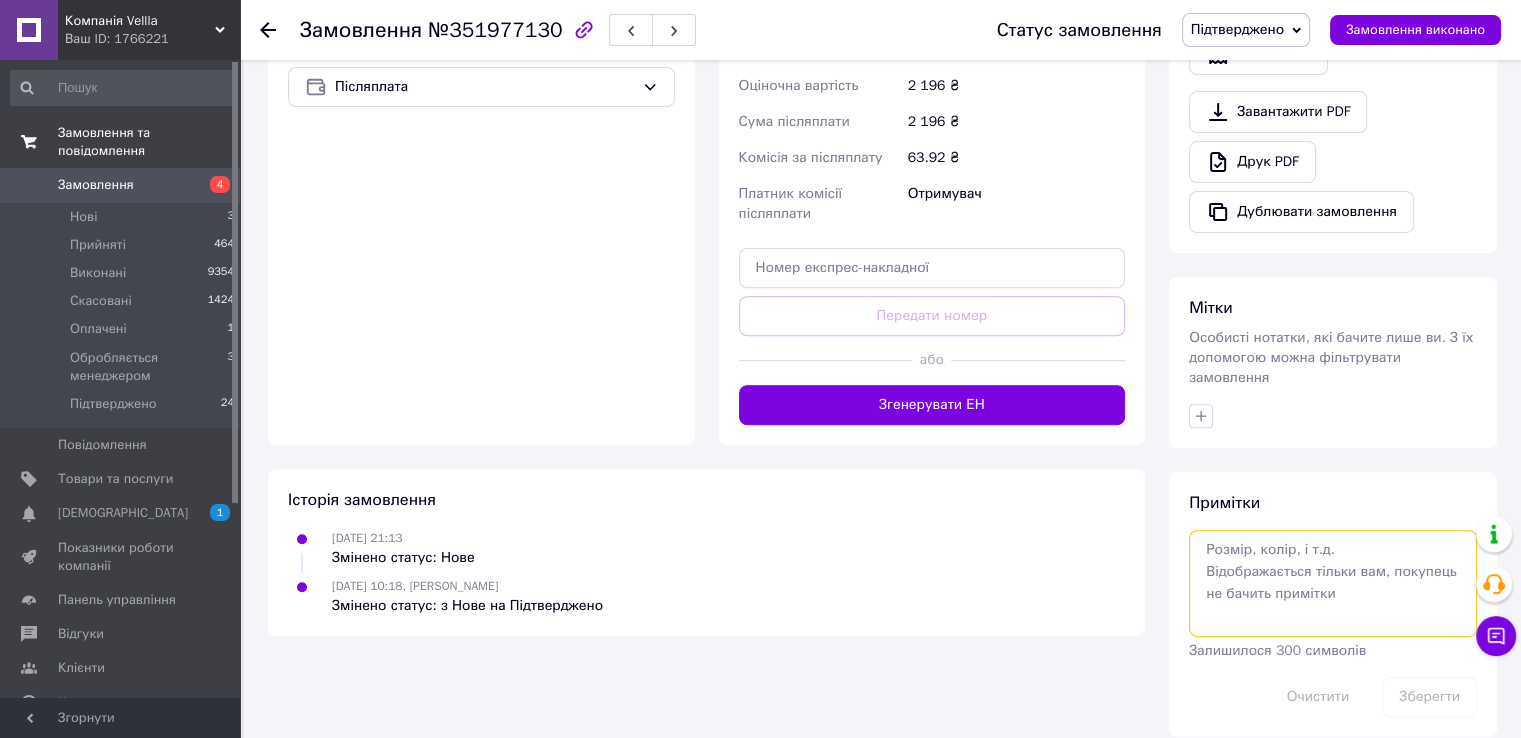 click at bounding box center (1333, 583) 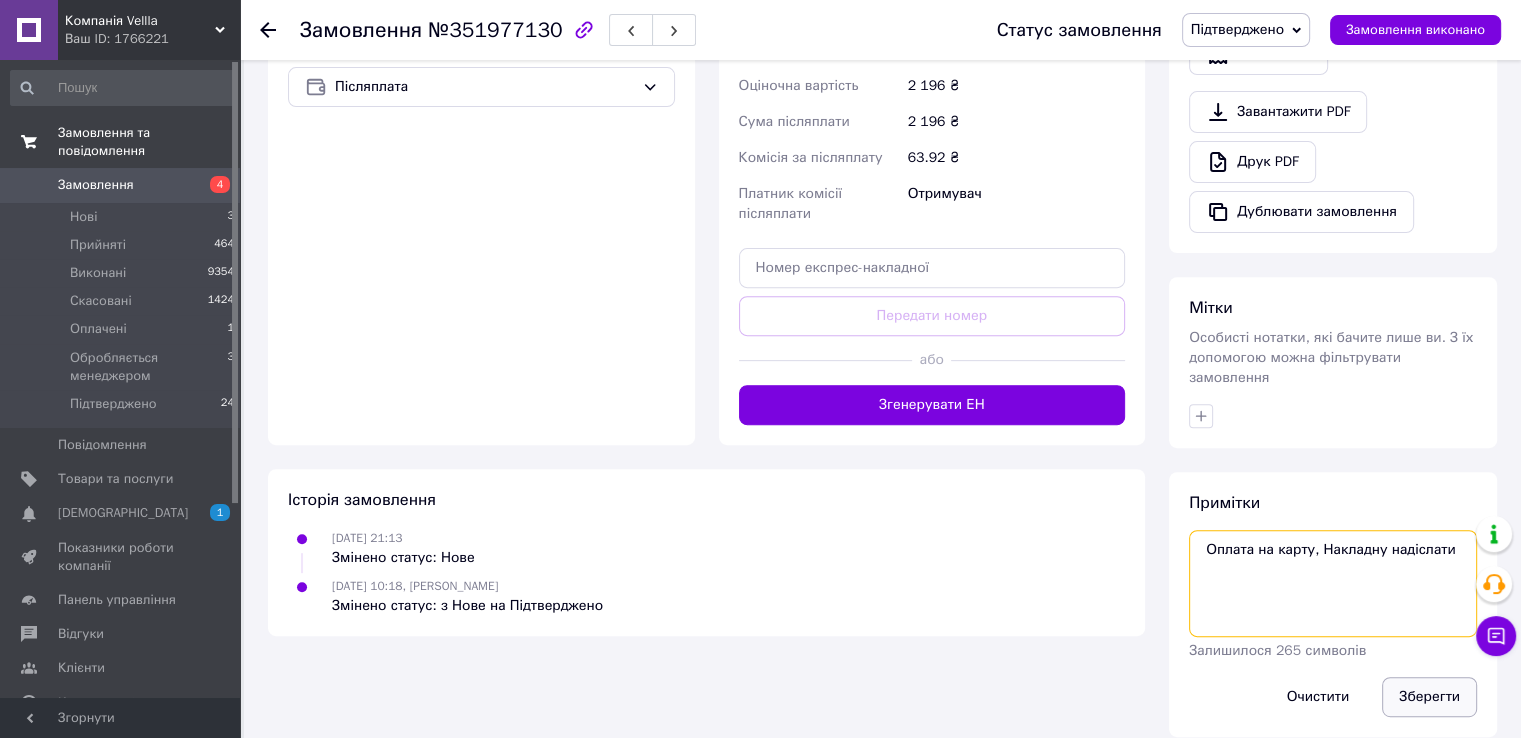 type on "Оплата на карту, Накладну надіслати" 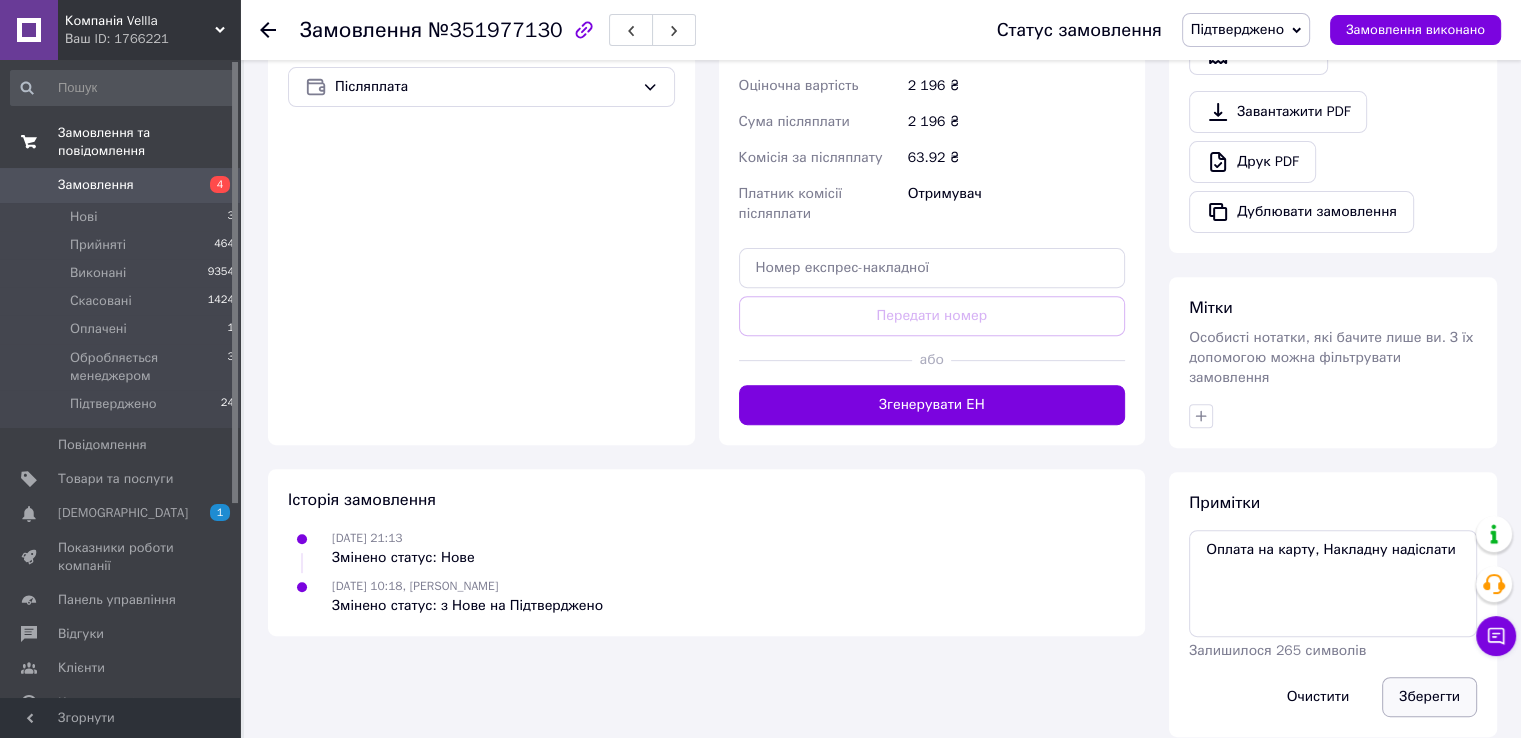 click on "Зберегти" at bounding box center [1429, 697] 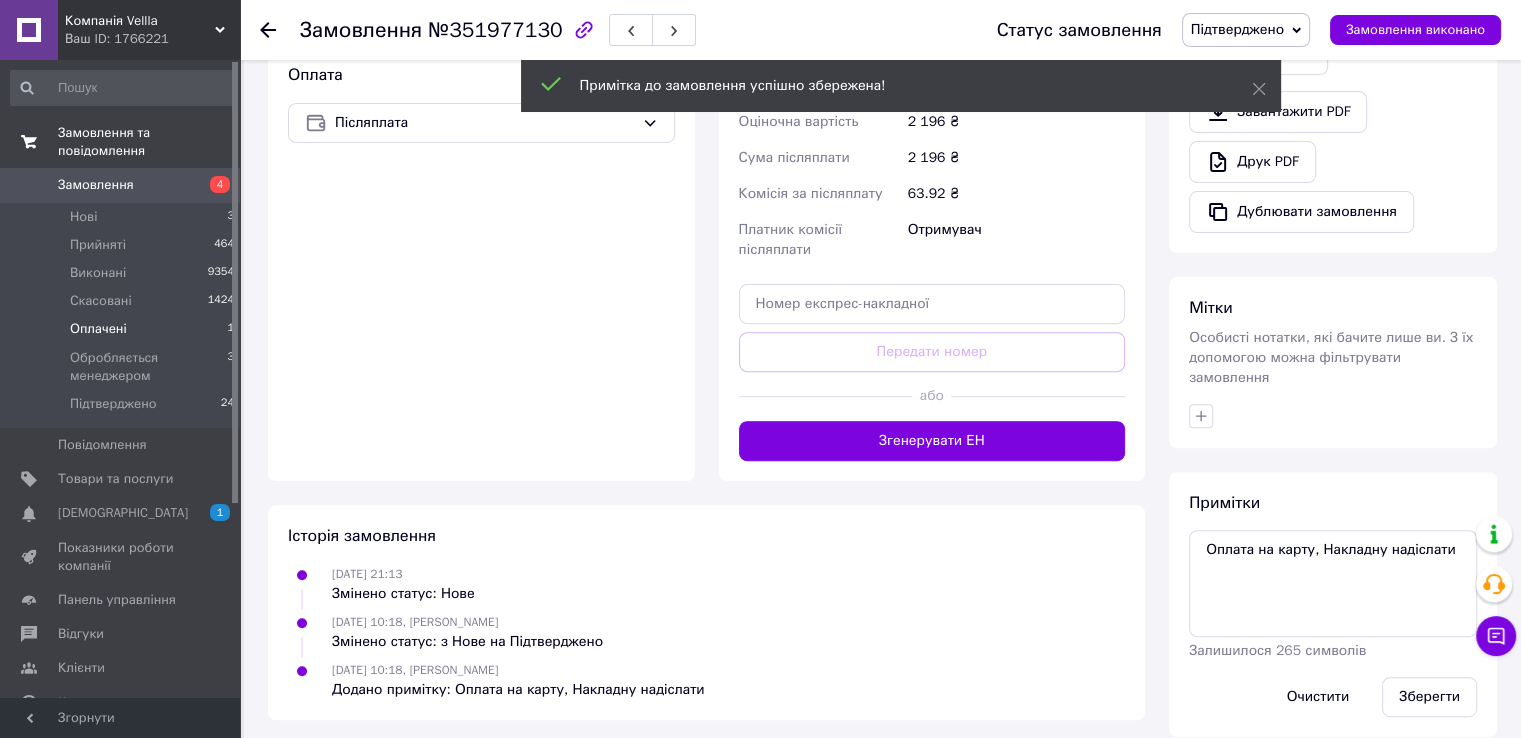 scroll, scrollTop: 694, scrollLeft: 0, axis: vertical 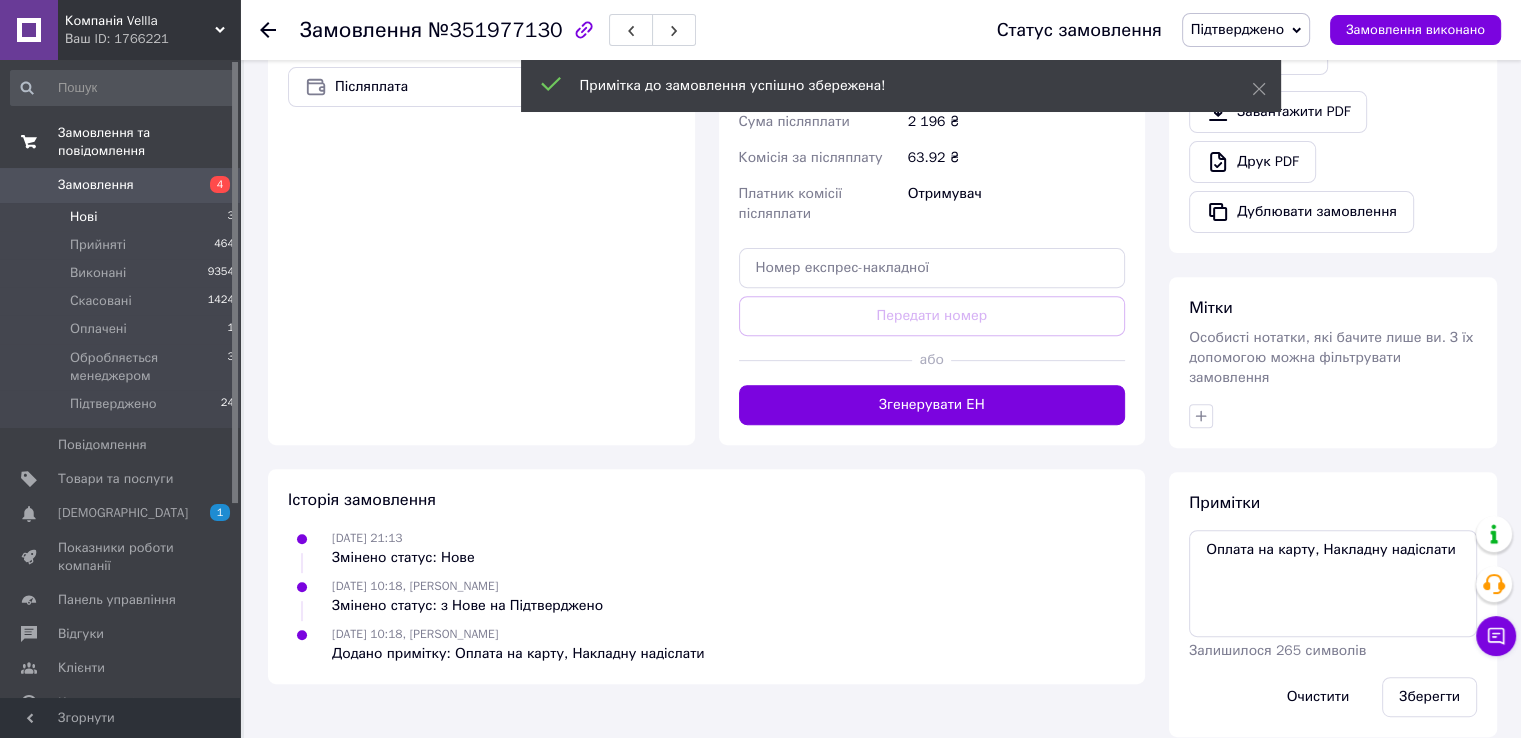 click on "Нові 3" at bounding box center (123, 217) 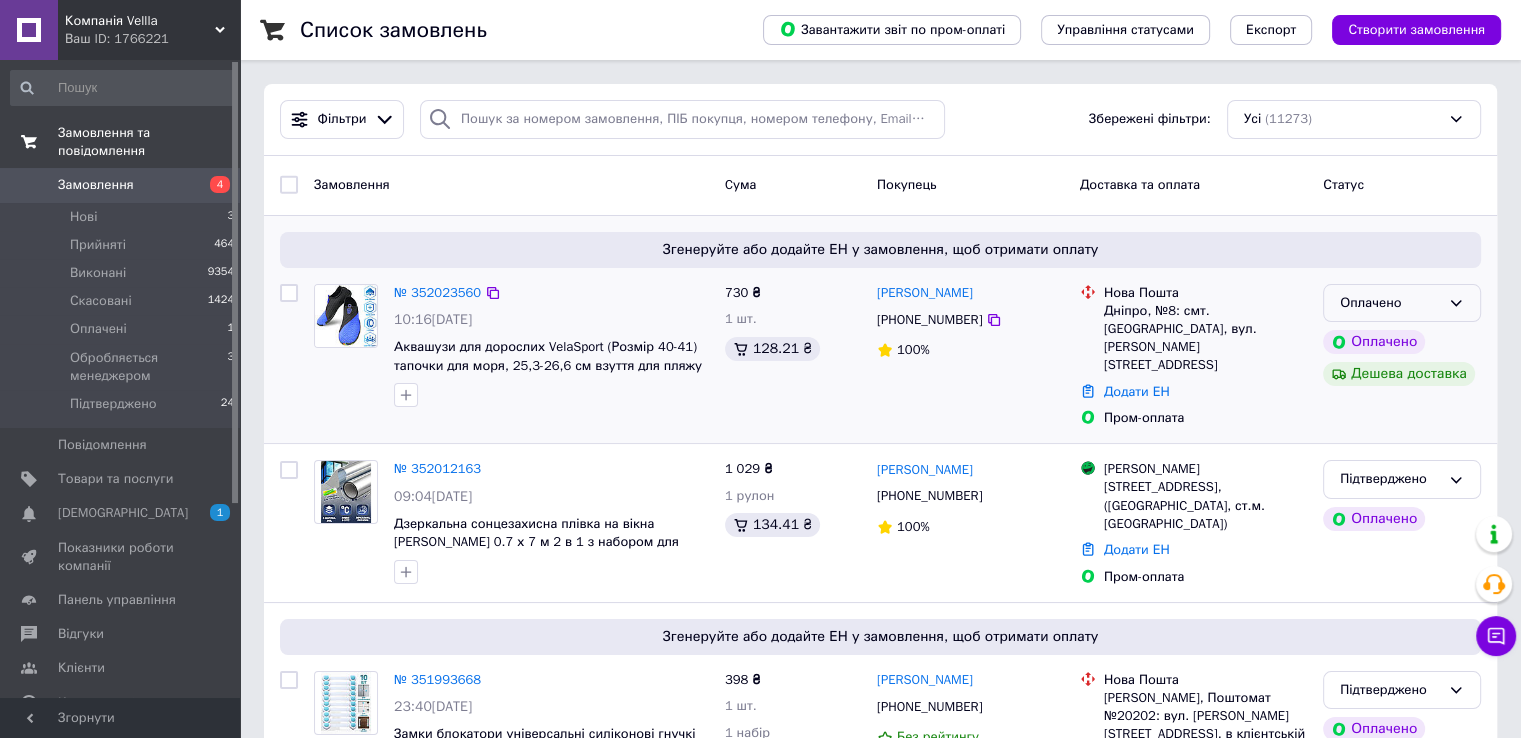 click on "Оплачено" at bounding box center (1390, 303) 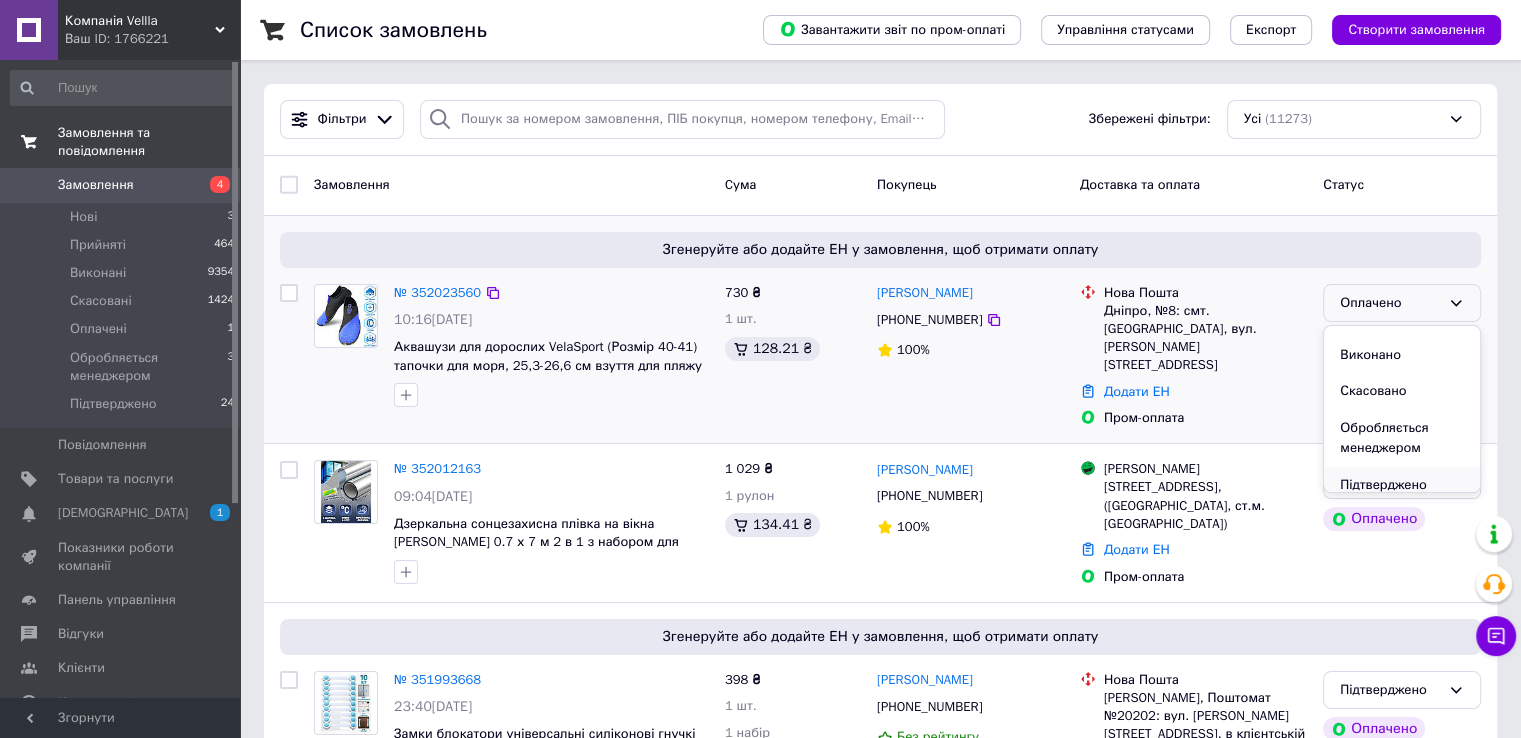 scroll, scrollTop: 37, scrollLeft: 0, axis: vertical 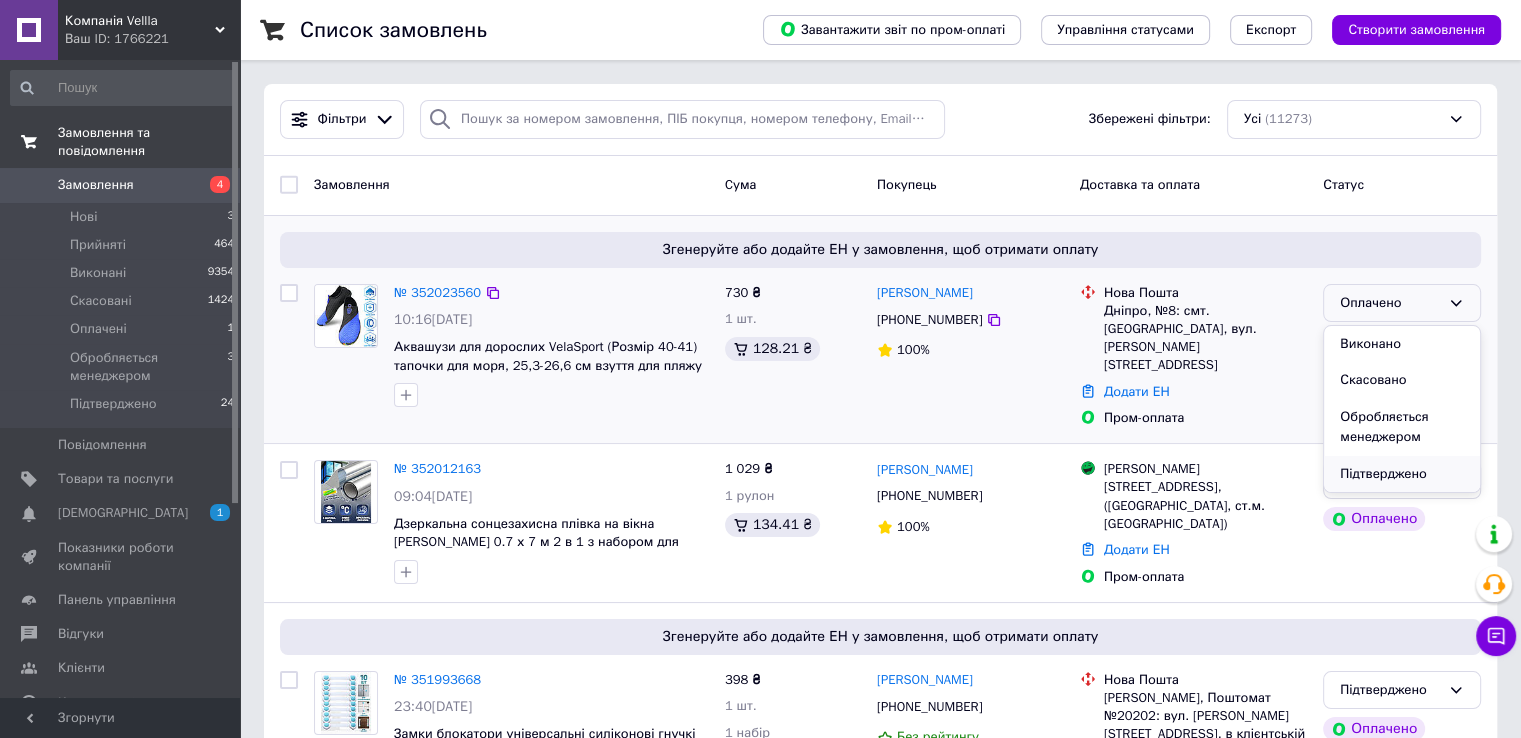 click on "Підтверджено" at bounding box center [1402, 474] 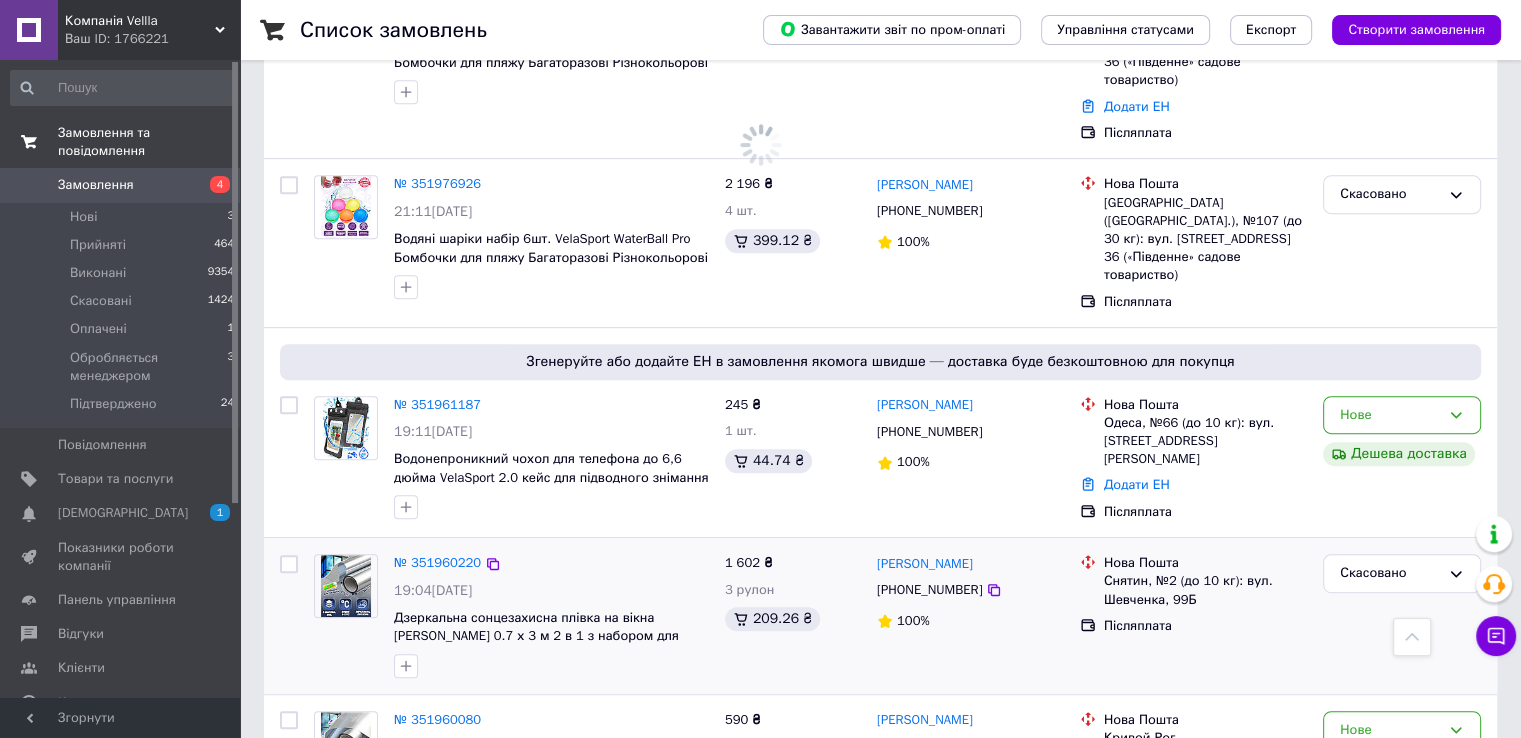 scroll, scrollTop: 900, scrollLeft: 0, axis: vertical 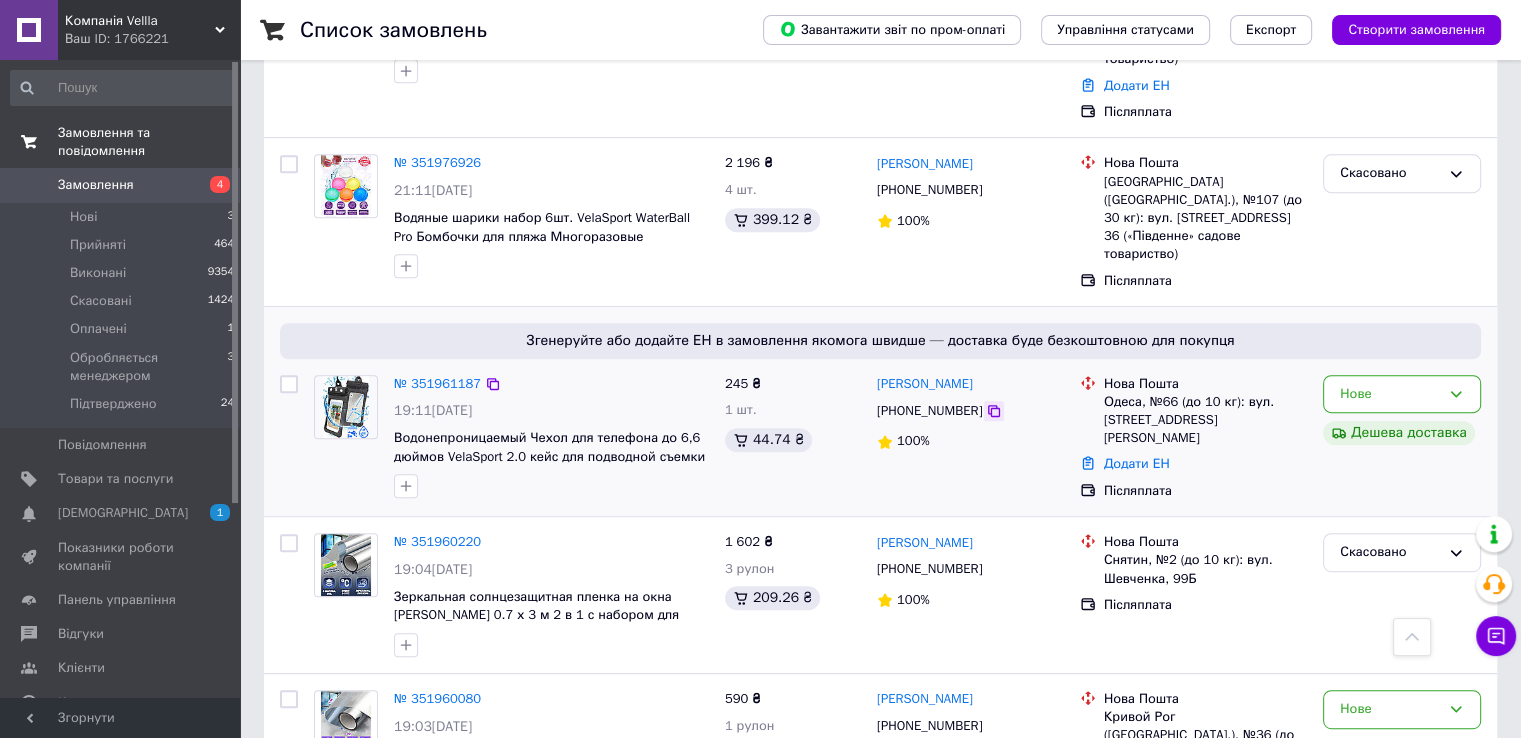 click 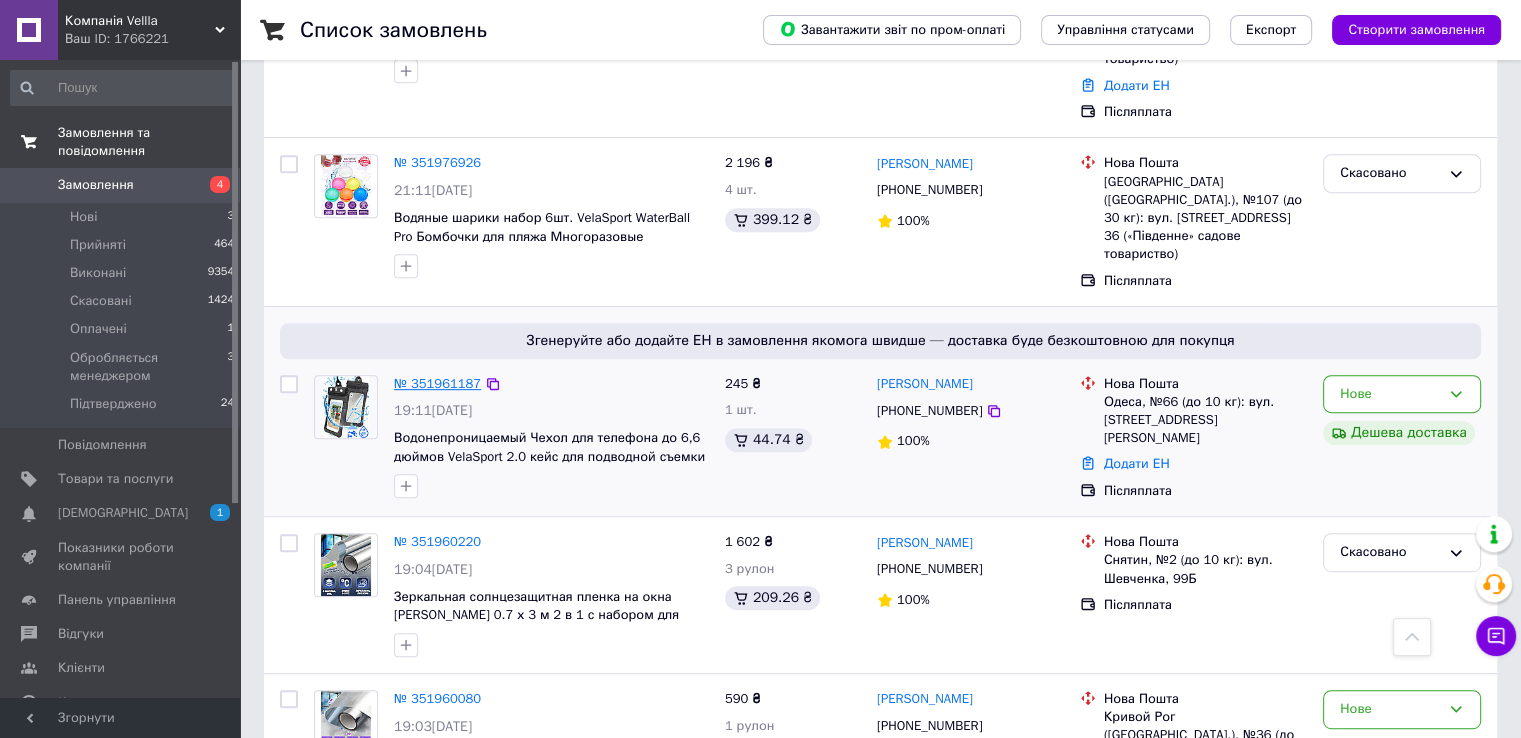 click on "№ 351961187" at bounding box center (437, 383) 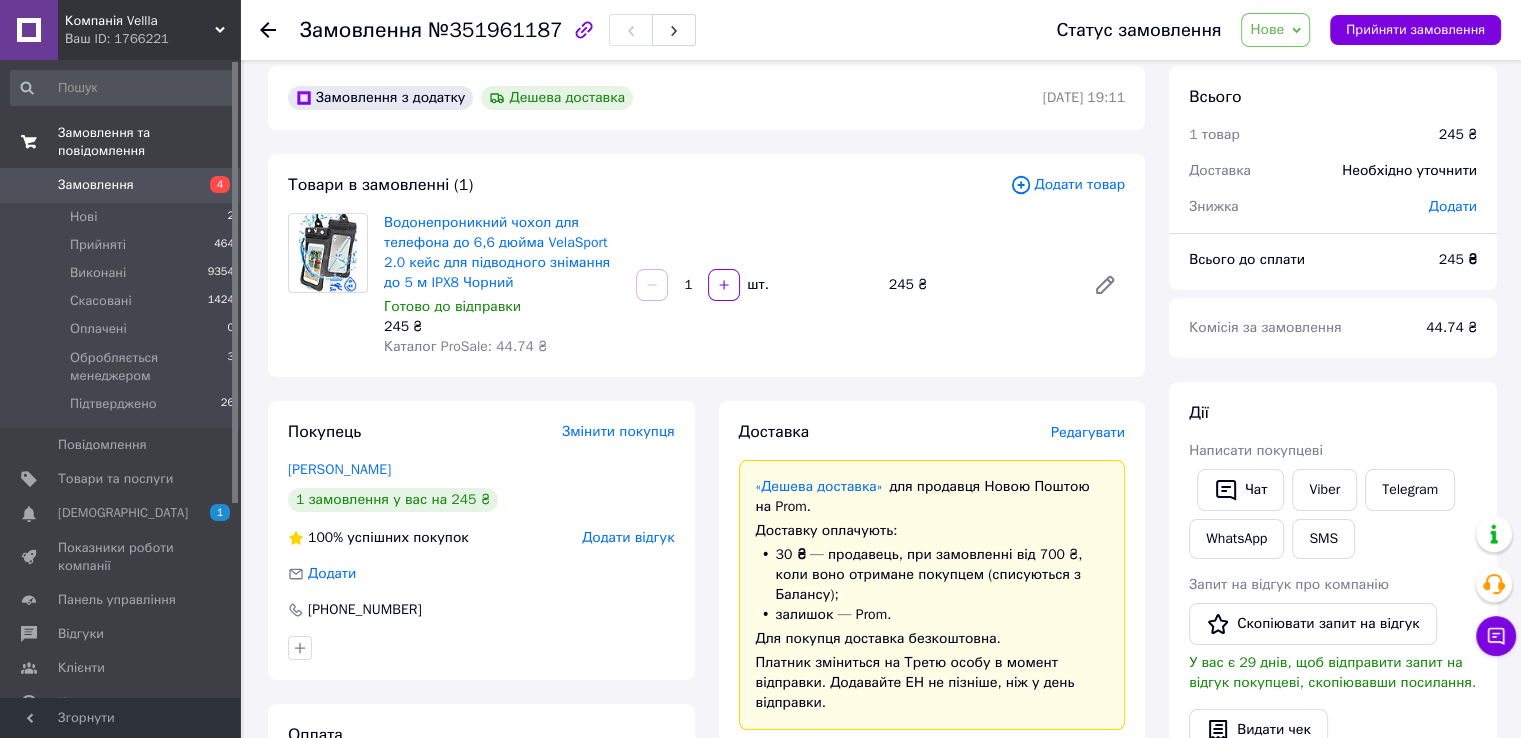 scroll, scrollTop: 0, scrollLeft: 0, axis: both 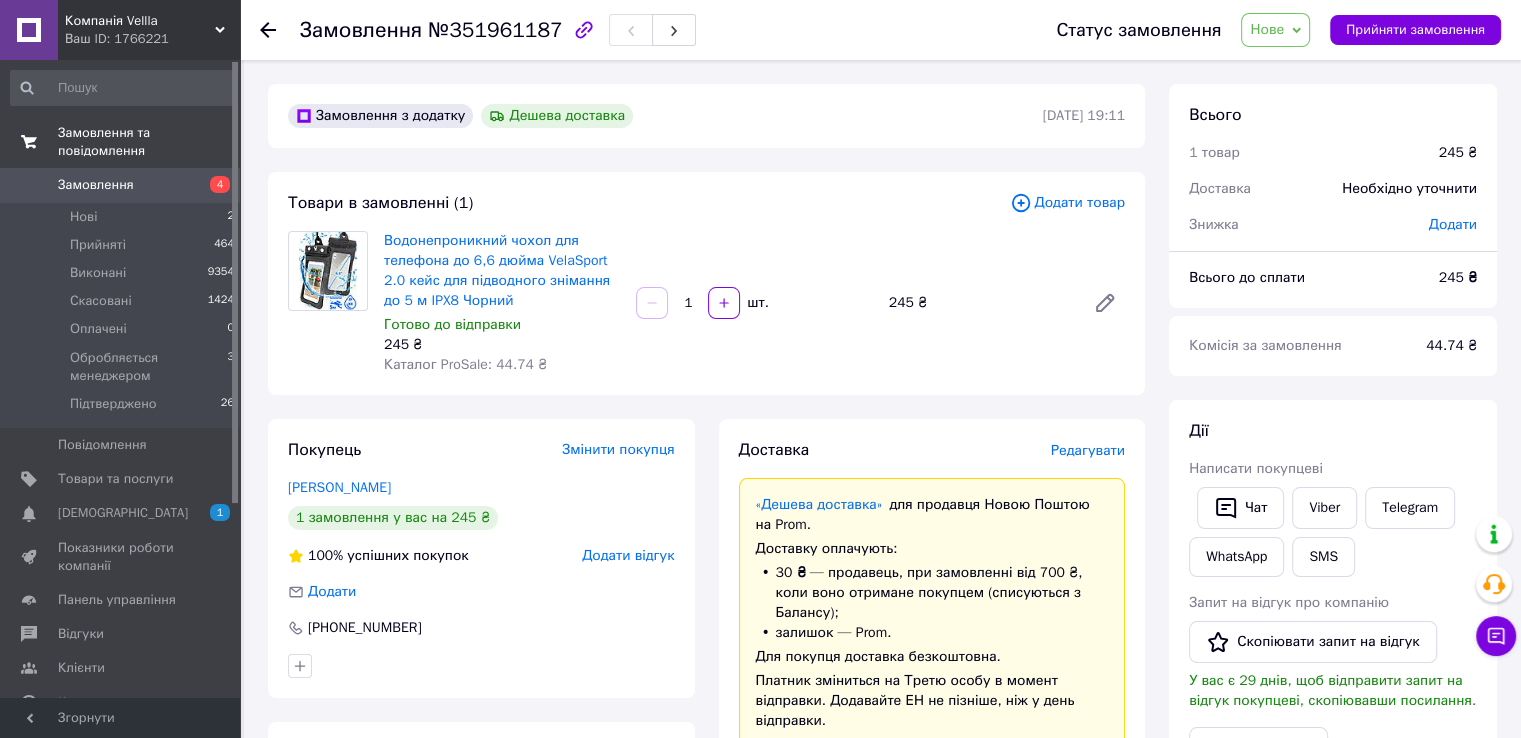 click on "Нове" at bounding box center (1267, 29) 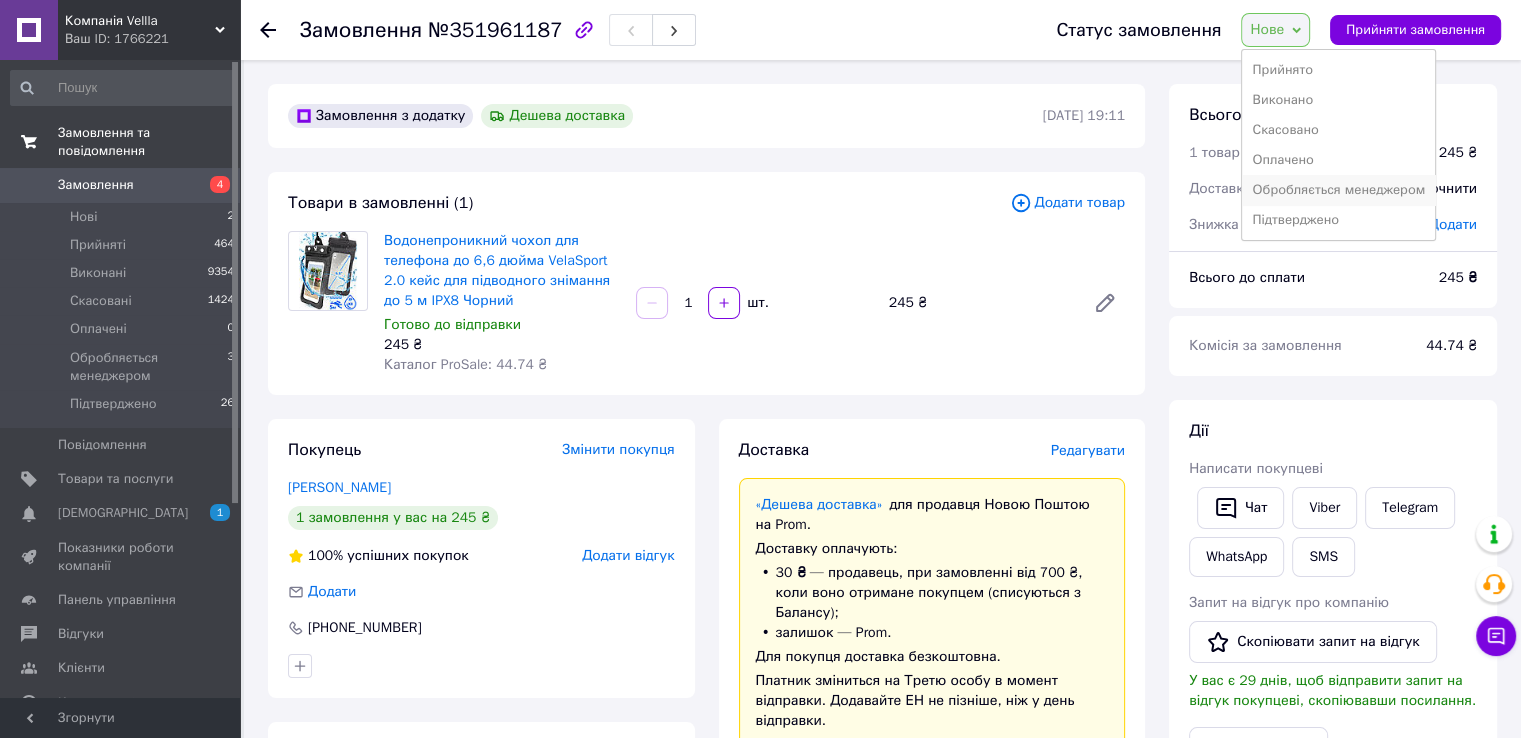 click on "Обробляється менеджером" at bounding box center [1338, 190] 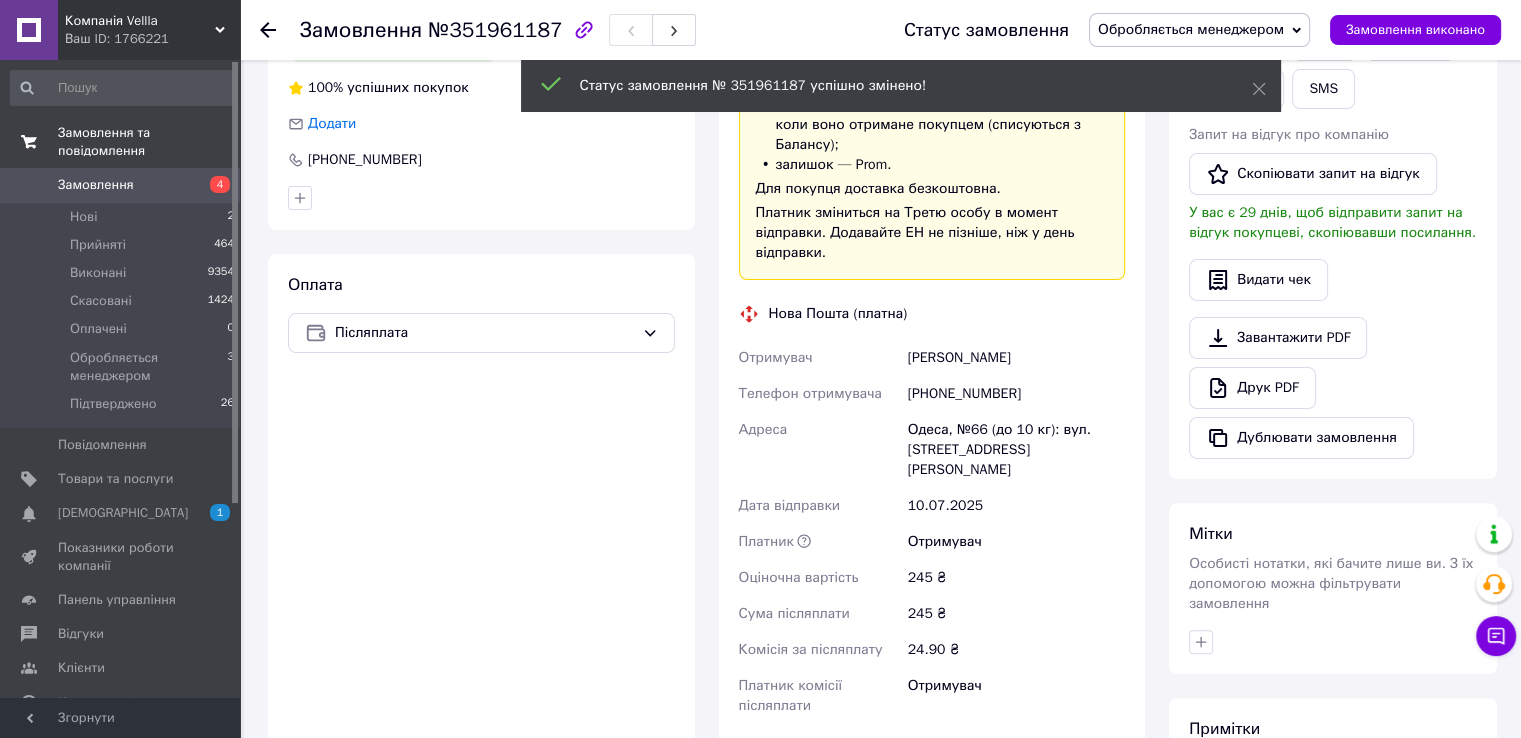 scroll, scrollTop: 600, scrollLeft: 0, axis: vertical 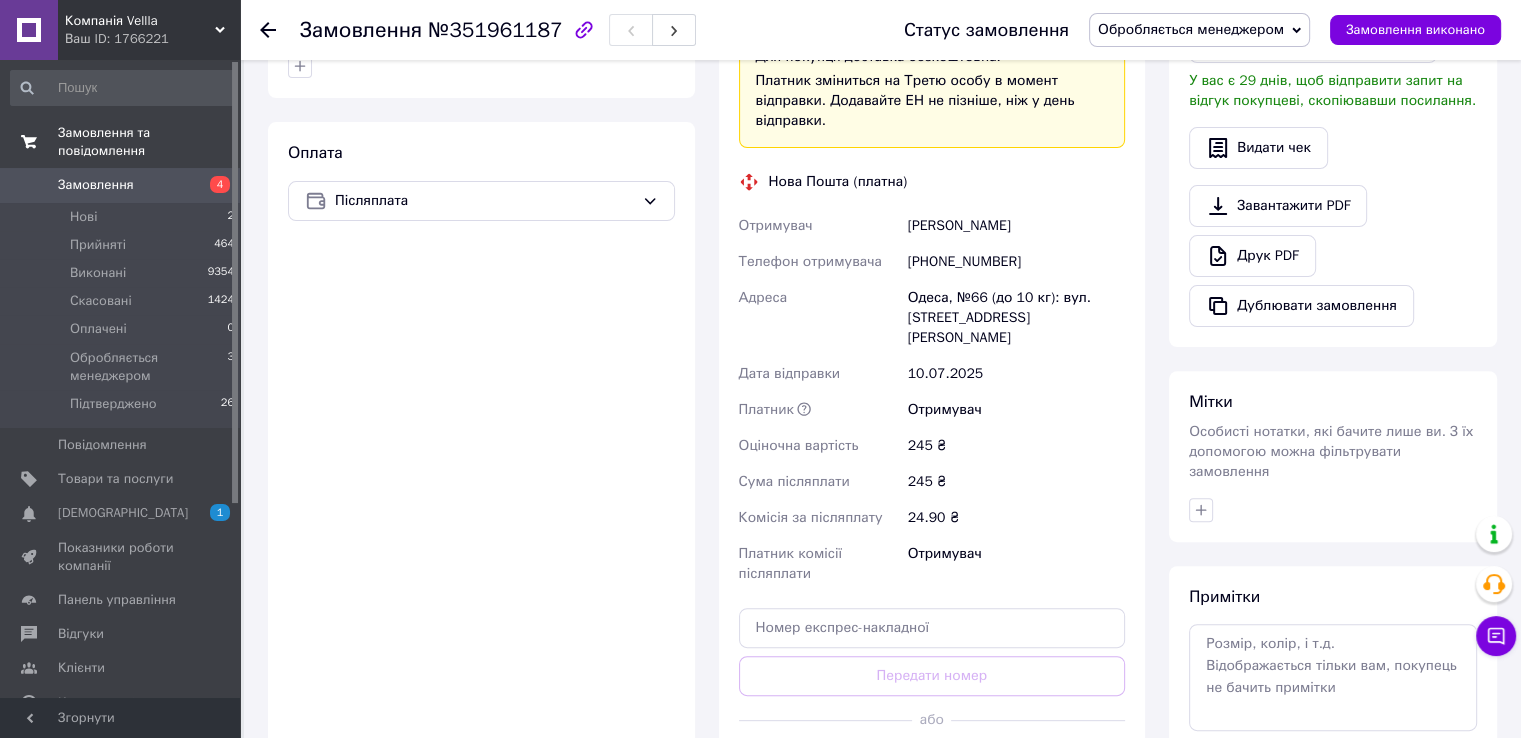 click on "Доставка Редагувати «Дешева доставка»   для продавця Новою Поштою на Prom. Доставку оплачують: 30 ₴   — продавець , при замовленні від 700 ₴, коли воно отримане покупцем (списуються з Балансу); залишок — Prom. Для покупця доставка безкоштовна. Платник зміниться на Третю особу в момент відправки. Додавайте ЕН не пізніше, ніж у день відправки. Нова Пошта (платна) Отримувач Рогачьов Олег Телефон отримувача +380951050211 Адреса Одеса, №66 (до 10 кг): вул. Академіка Корольова, 19 Дата відправки 10.07.2025 Платник   Отримувач Оціночна вартість 245 ₴ Сума післяплати 245 ₴ 24.90 ₴ або" at bounding box center [932, 312] 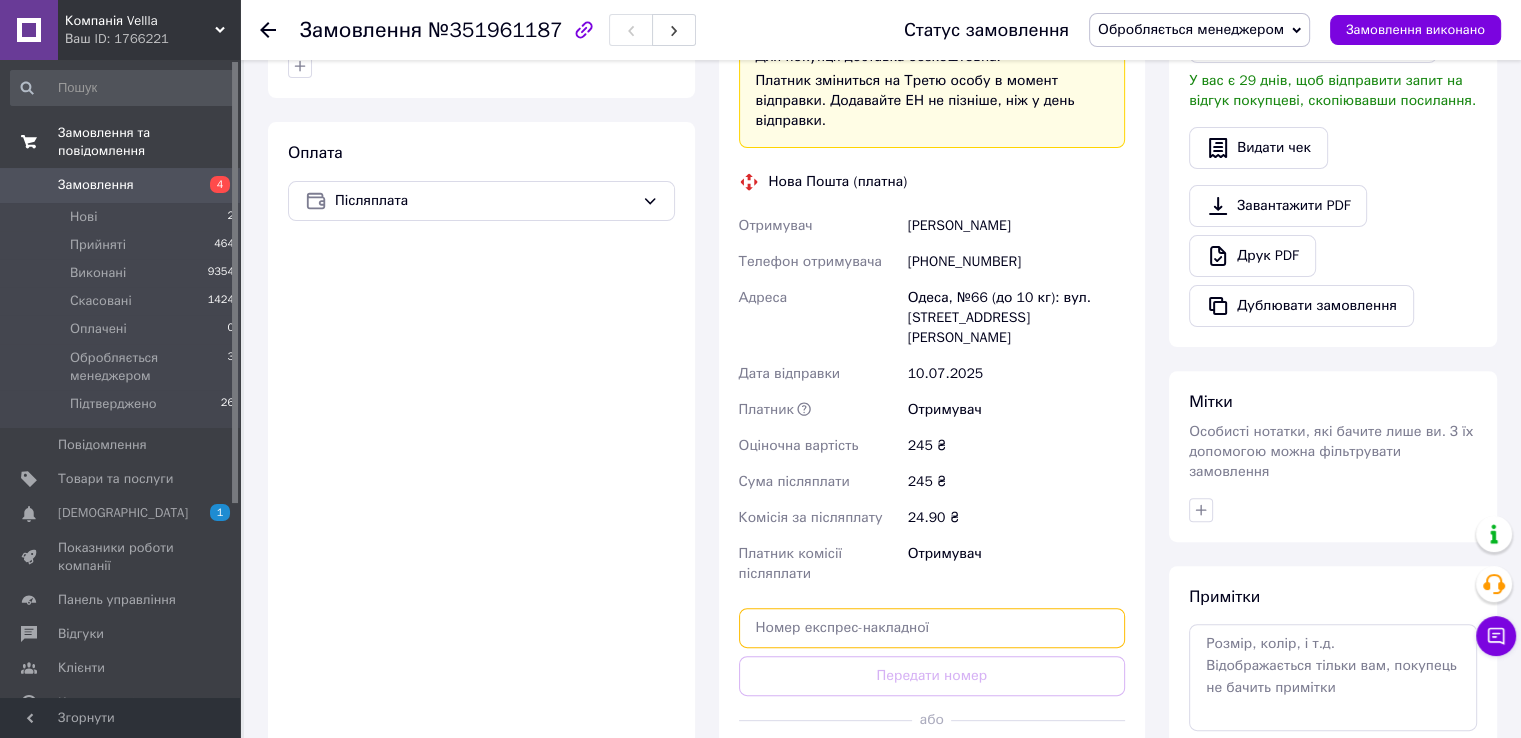 click at bounding box center [932, 628] 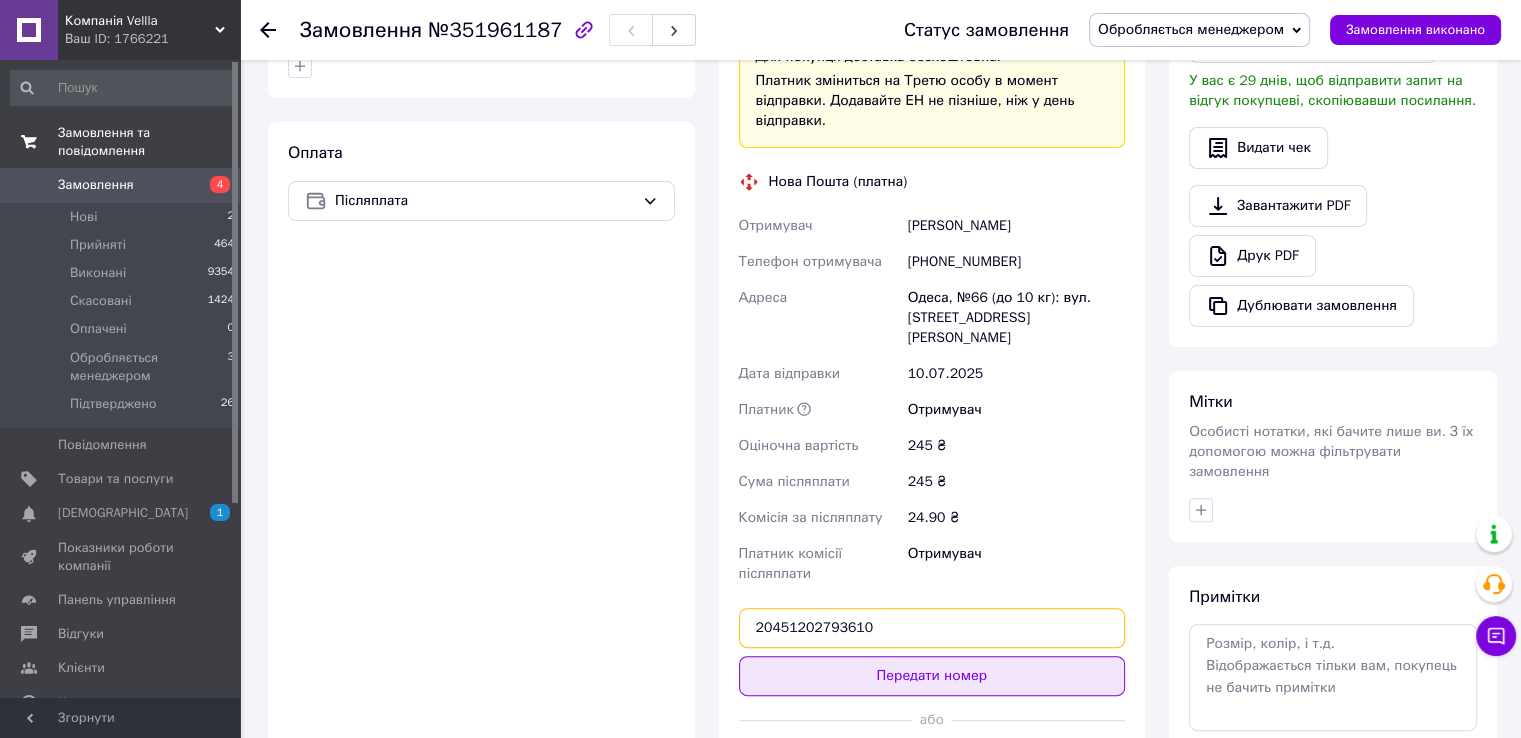 type on "20451202793610" 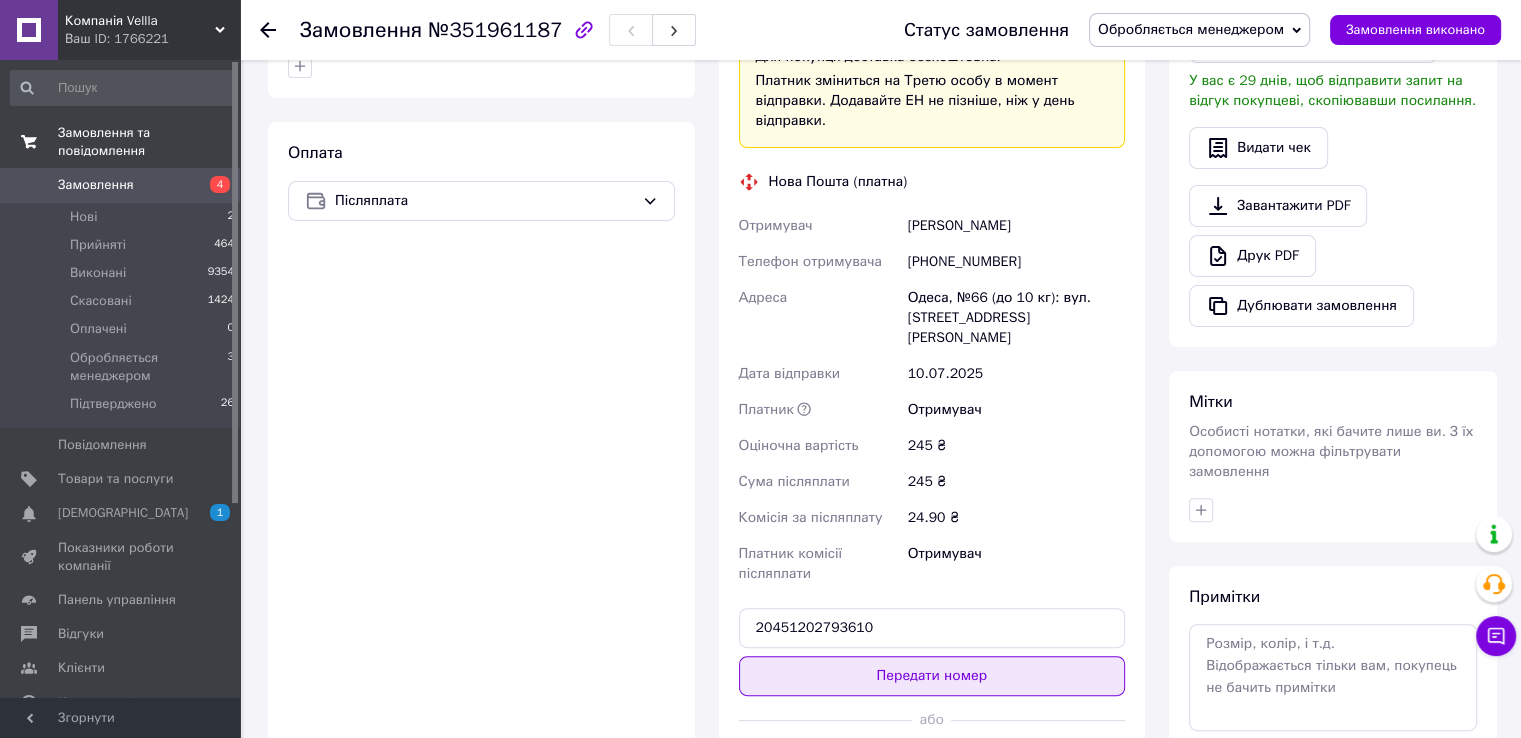 click on "Передати номер" at bounding box center [932, 676] 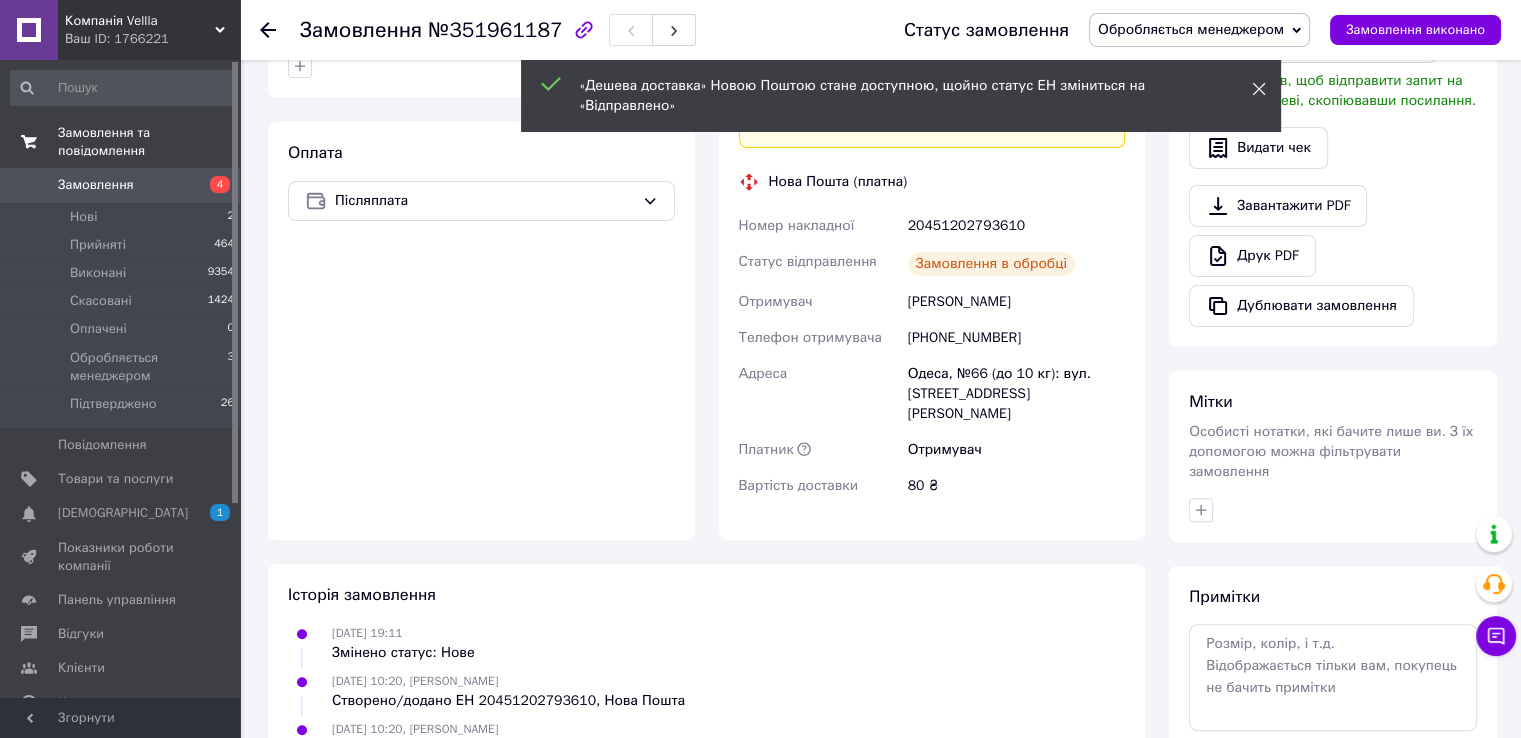 click 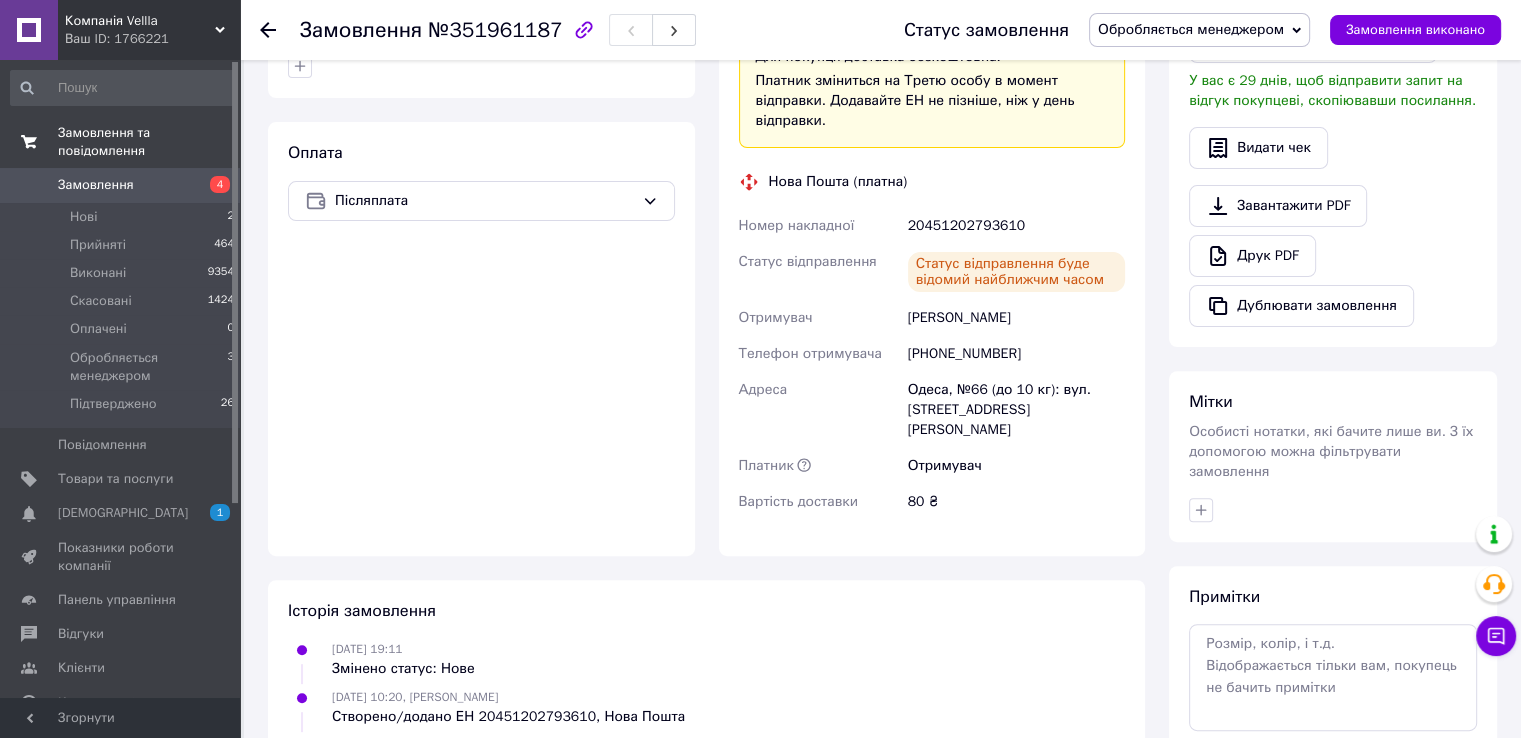 click on "Обробляється менеджером" at bounding box center [1191, 29] 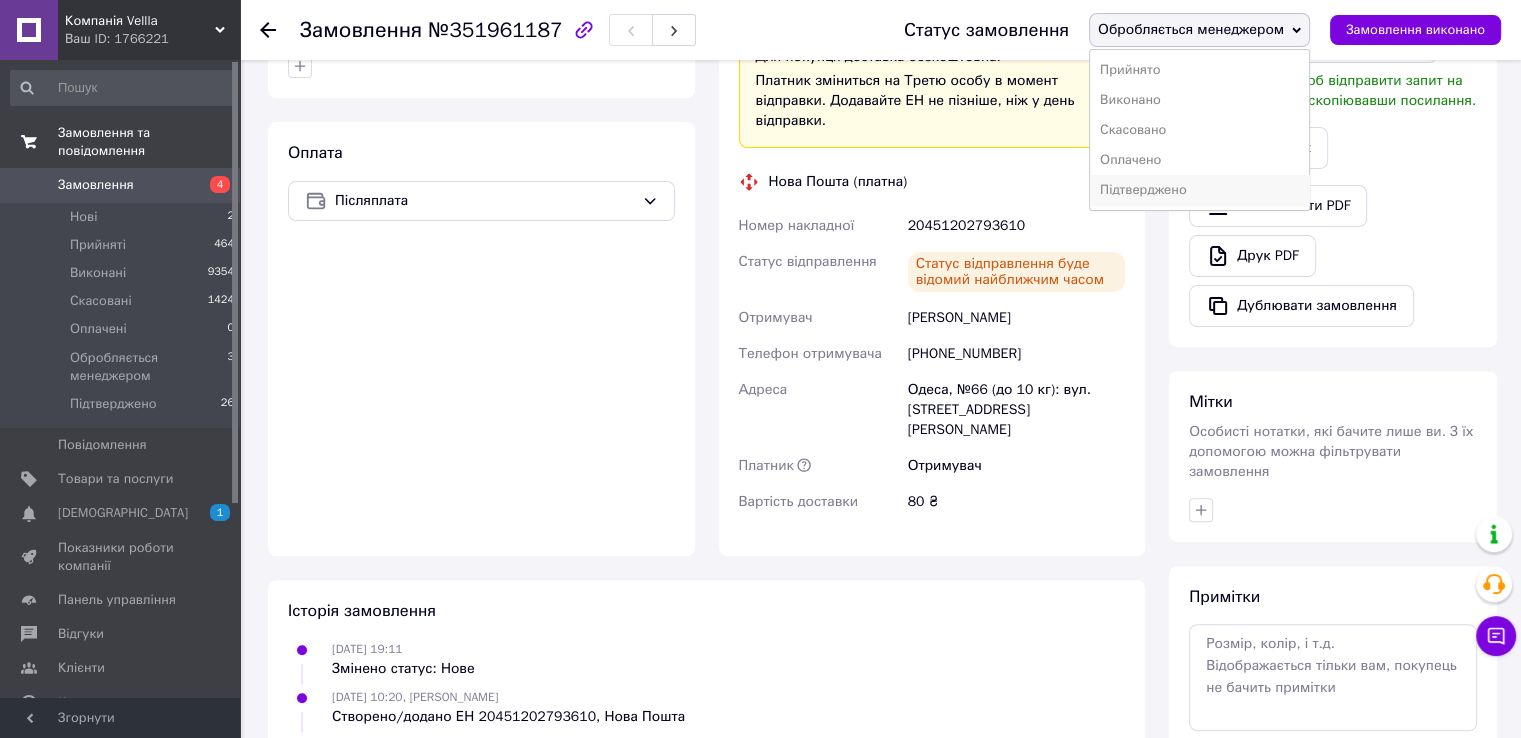 click on "Підтверджено" at bounding box center (1199, 190) 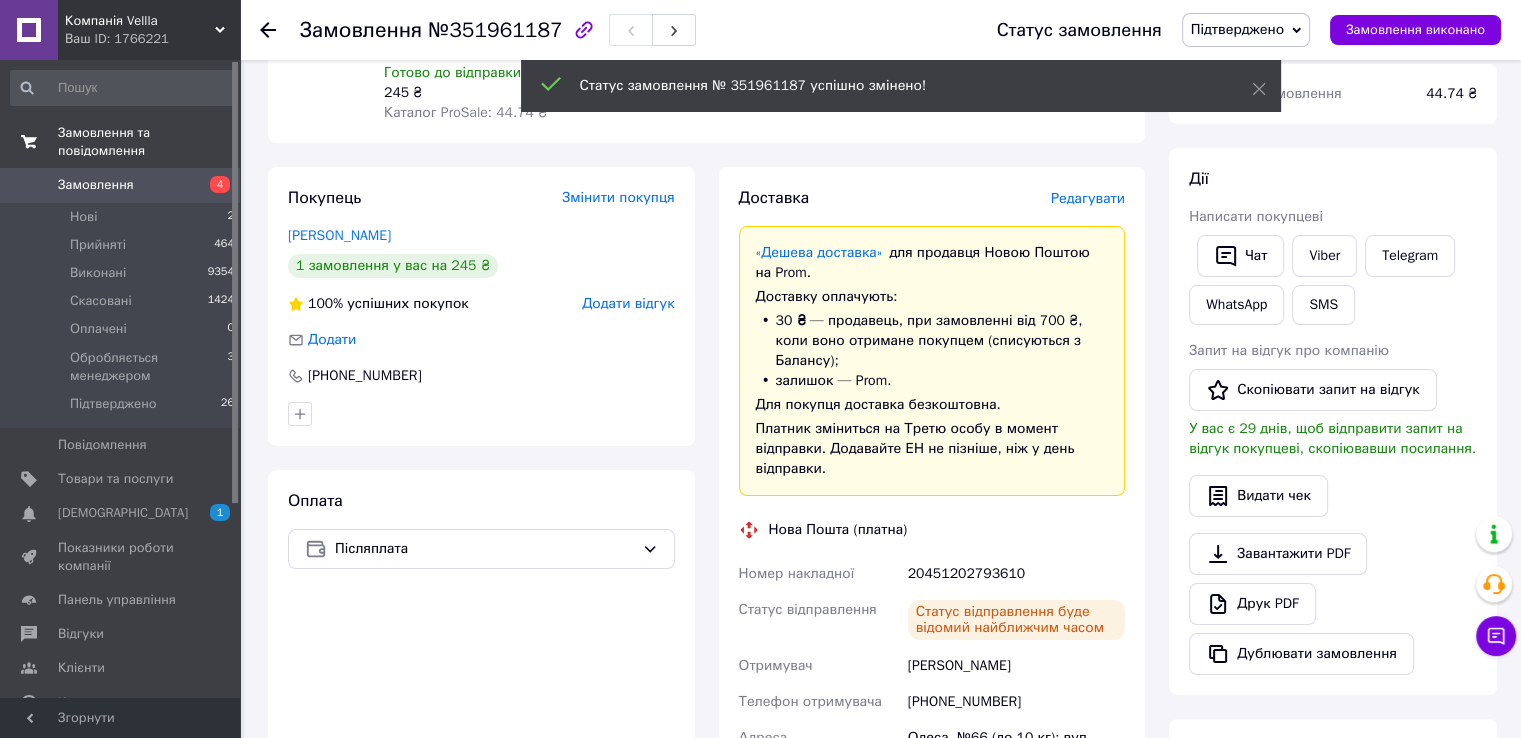 scroll, scrollTop: 100, scrollLeft: 0, axis: vertical 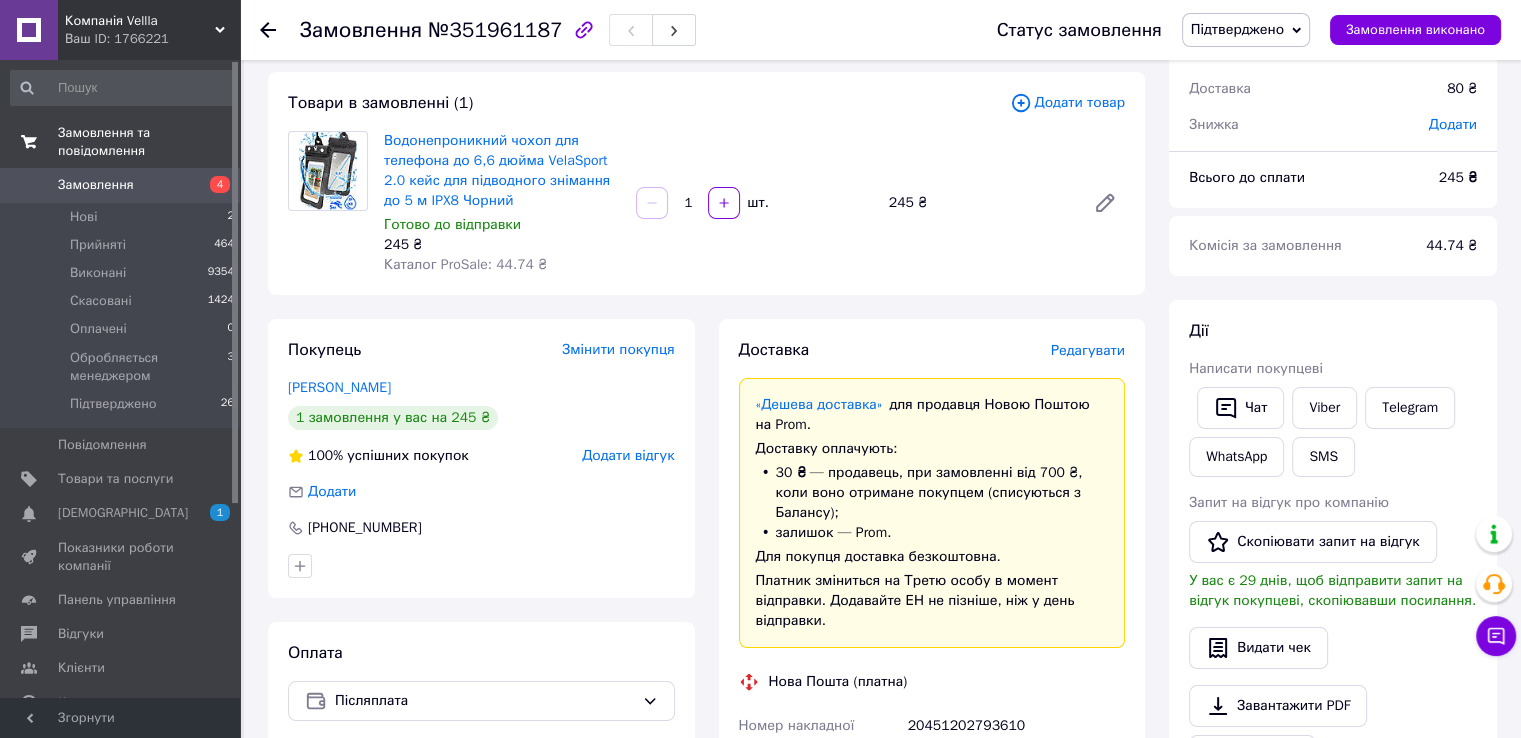 click 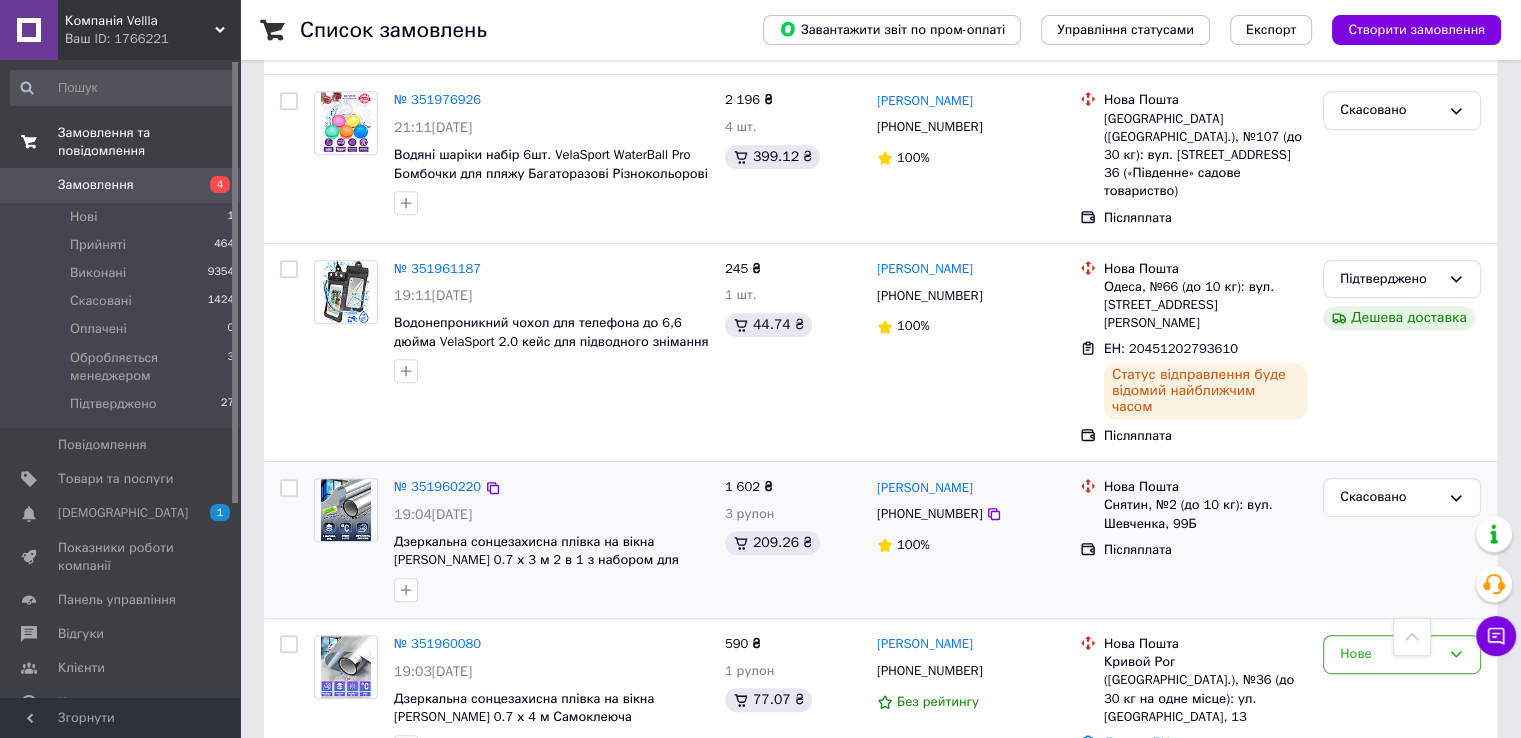 scroll, scrollTop: 1100, scrollLeft: 0, axis: vertical 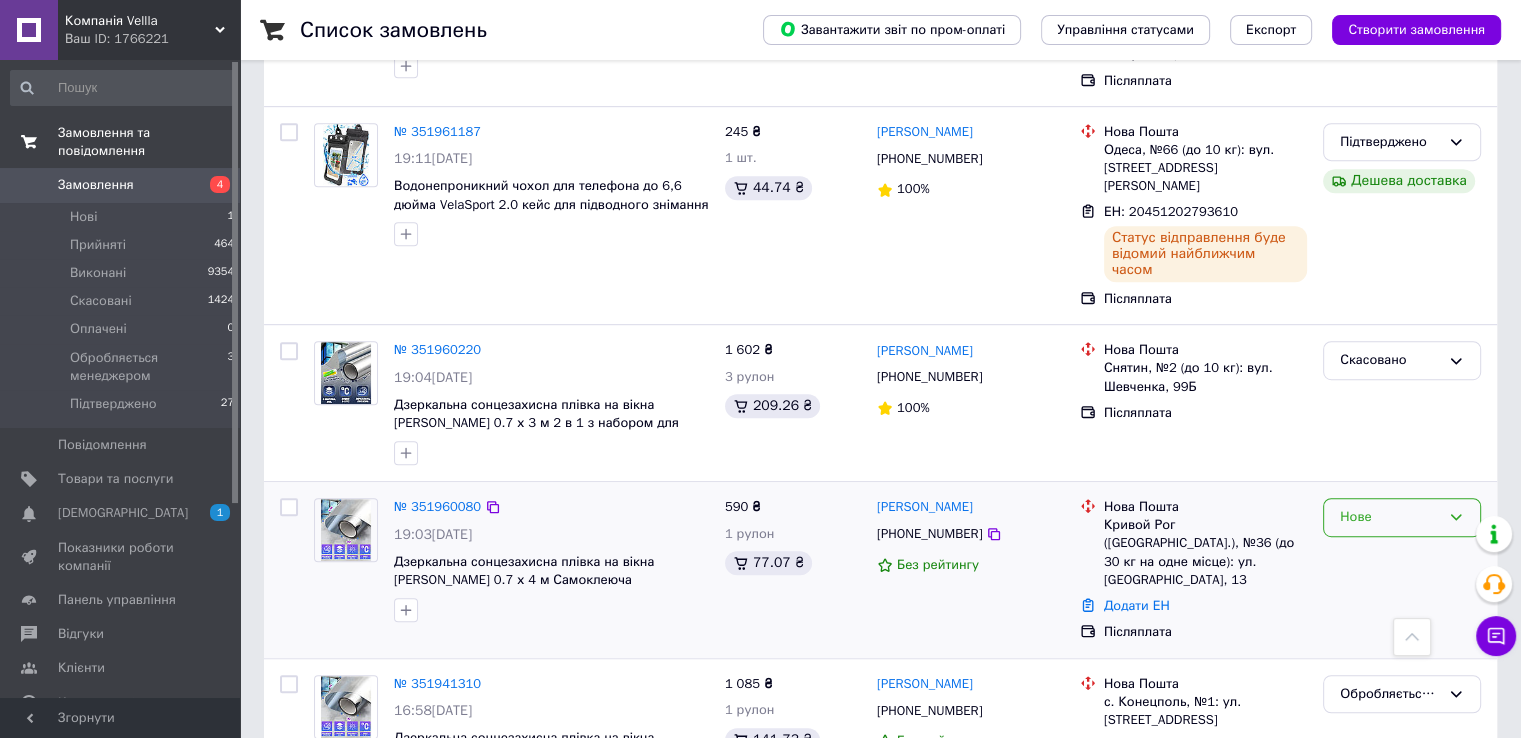 click on "Нове" at bounding box center (1390, 517) 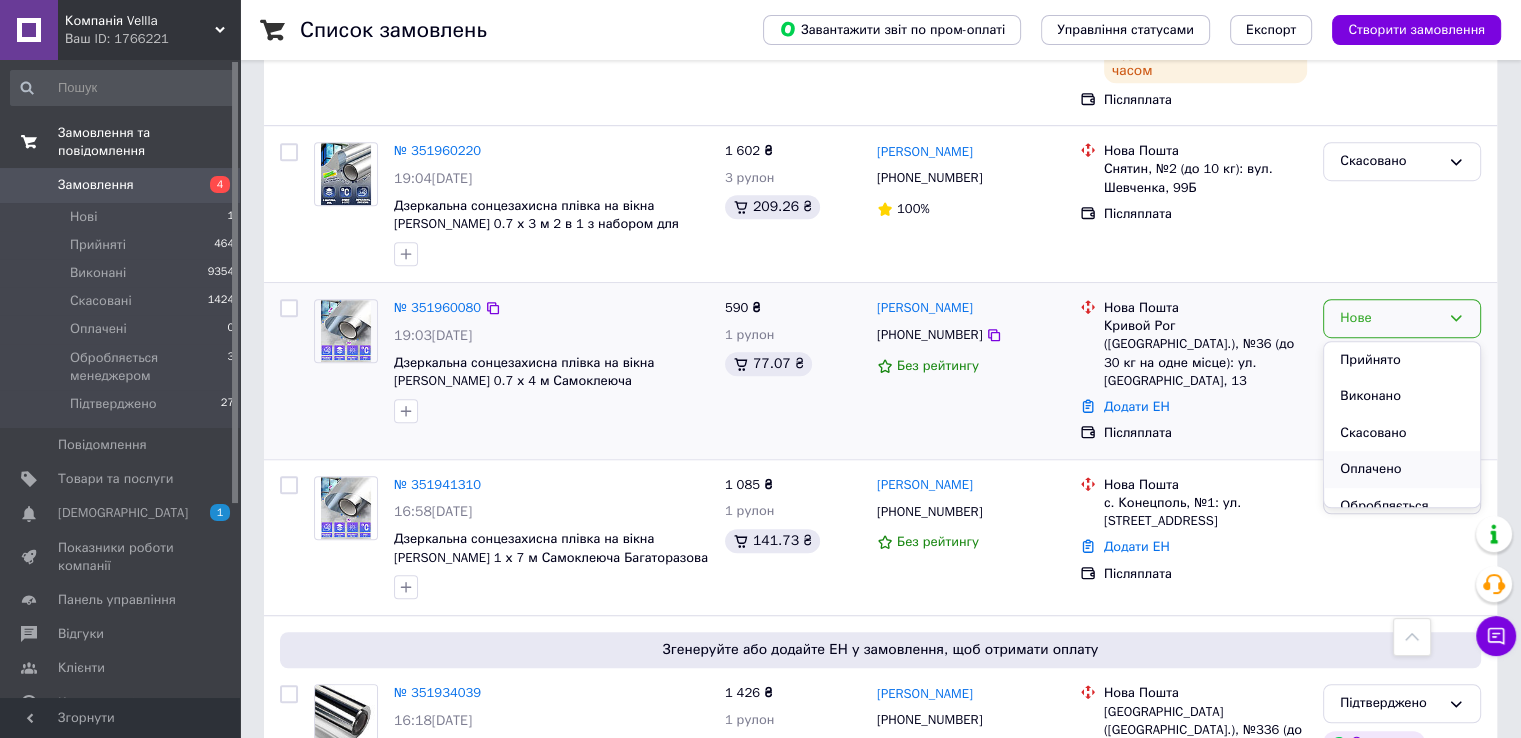 scroll, scrollTop: 1300, scrollLeft: 0, axis: vertical 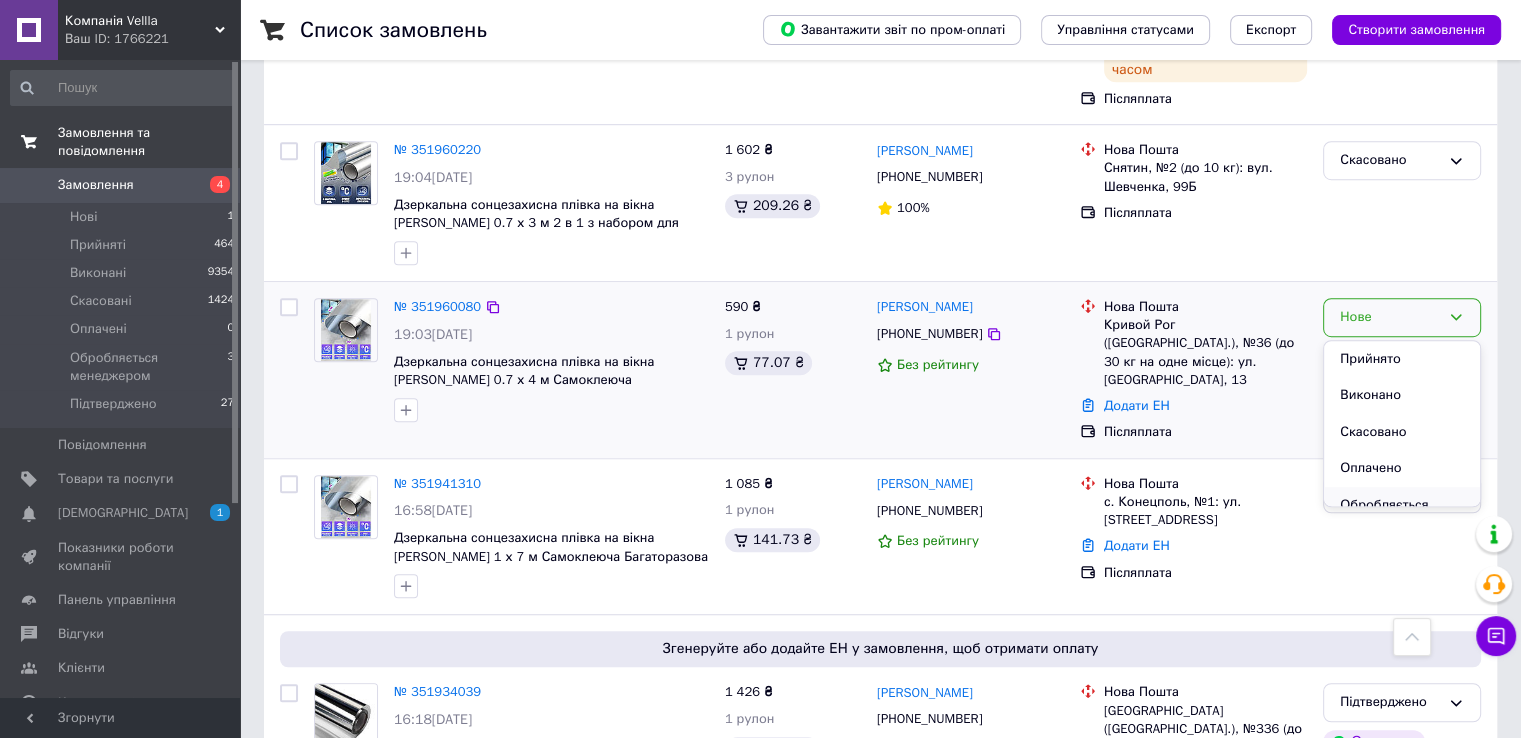 click on "Обробляється менеджером" at bounding box center (1402, 515) 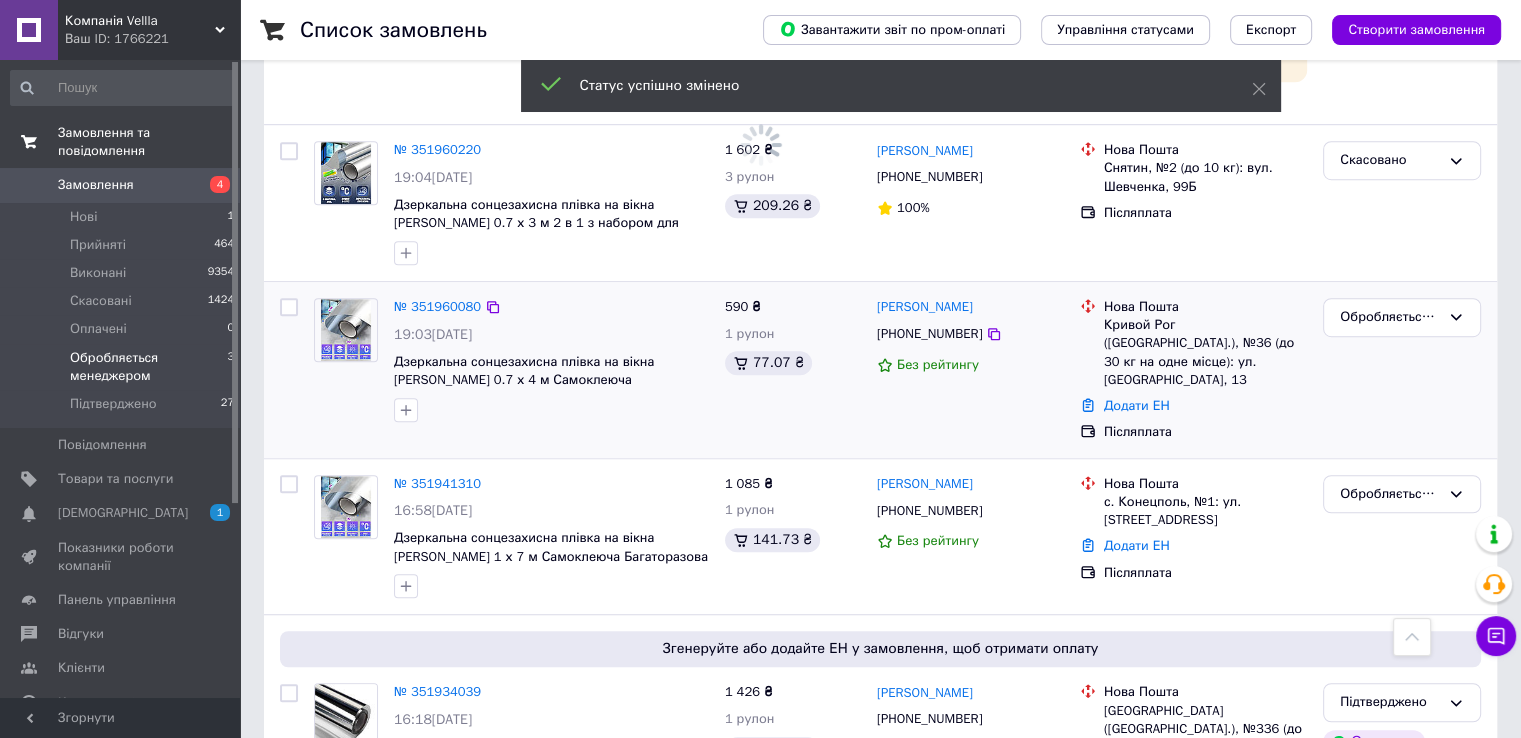 click on "Обробляється менеджером" at bounding box center [148, 367] 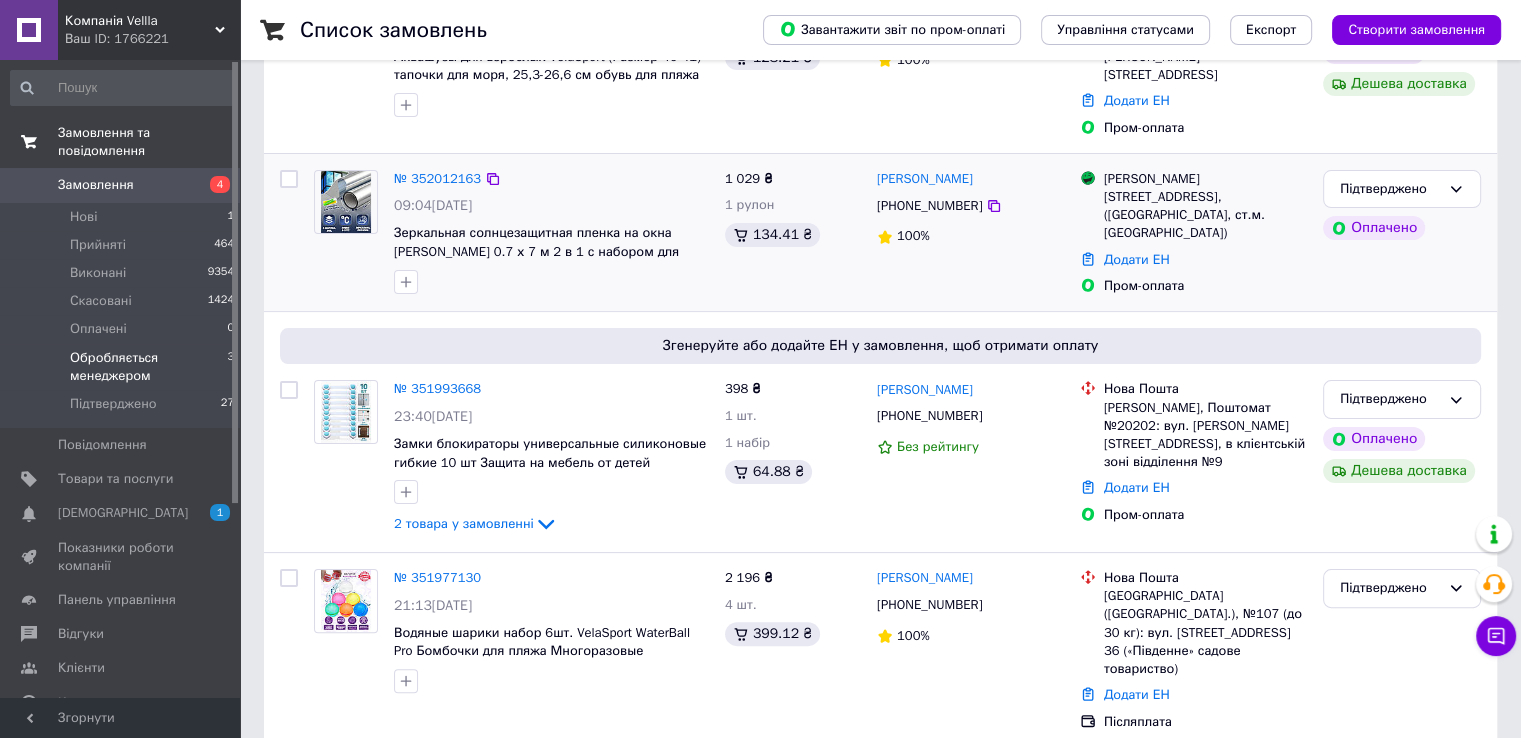 scroll, scrollTop: 395, scrollLeft: 0, axis: vertical 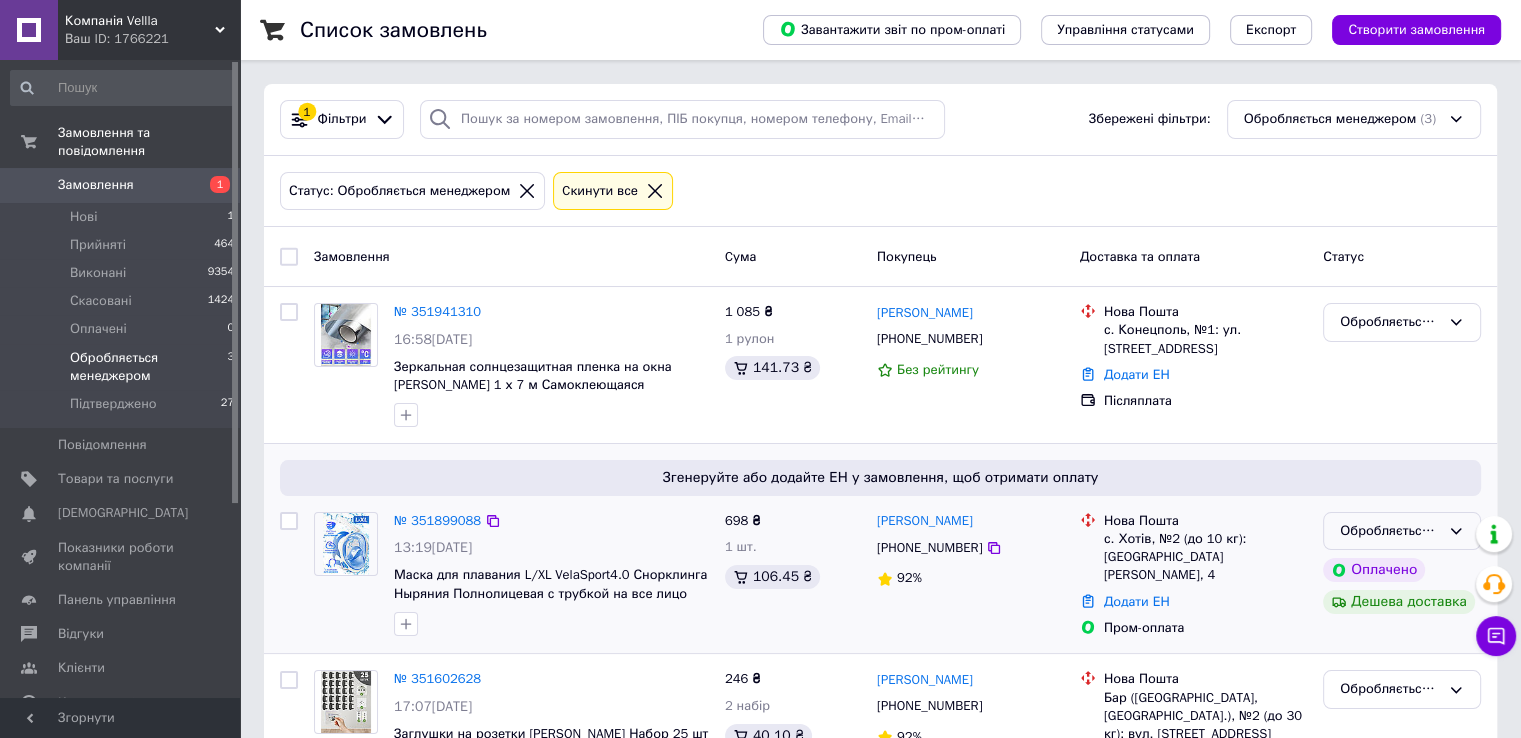 click on "Обробляється менеджером" at bounding box center (1390, 531) 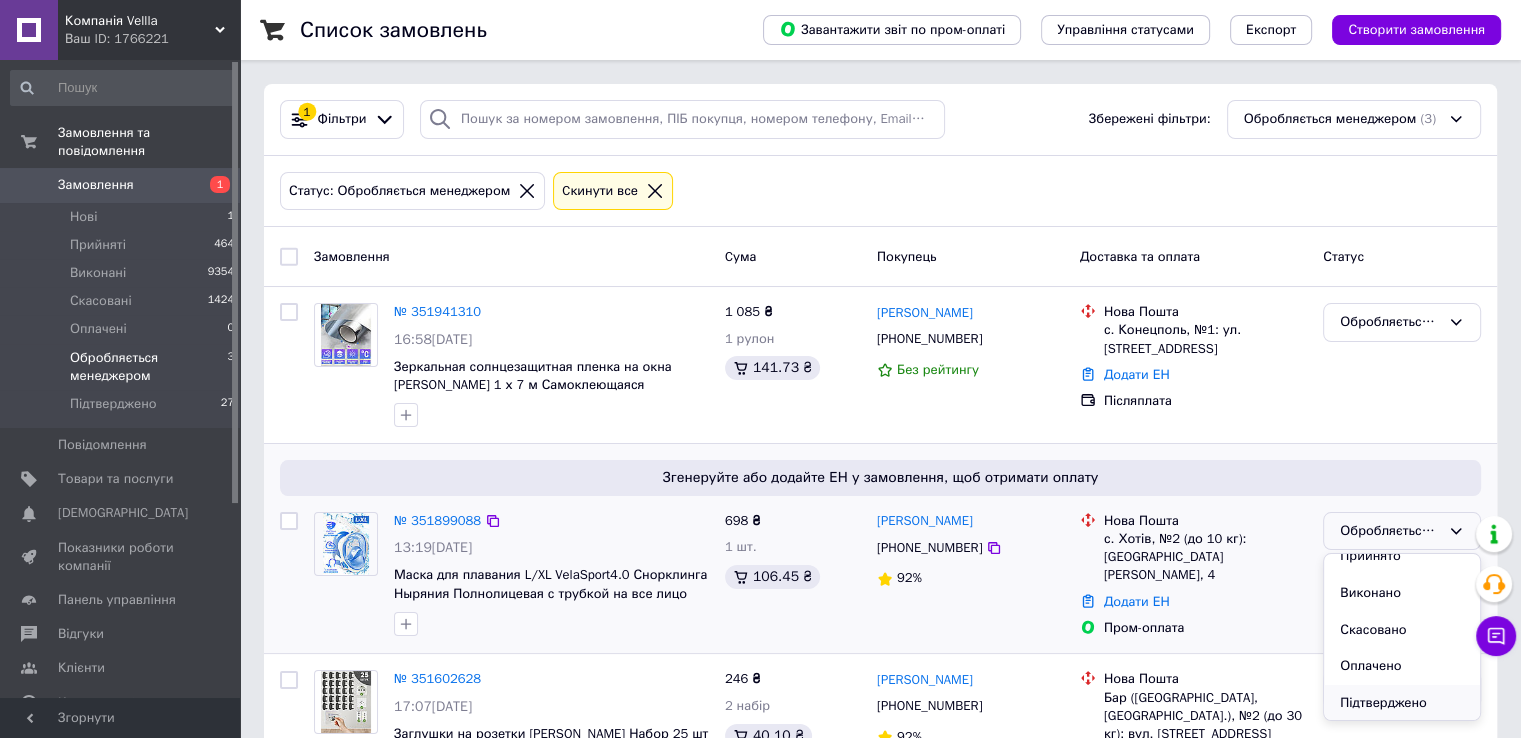 scroll, scrollTop: 16, scrollLeft: 0, axis: vertical 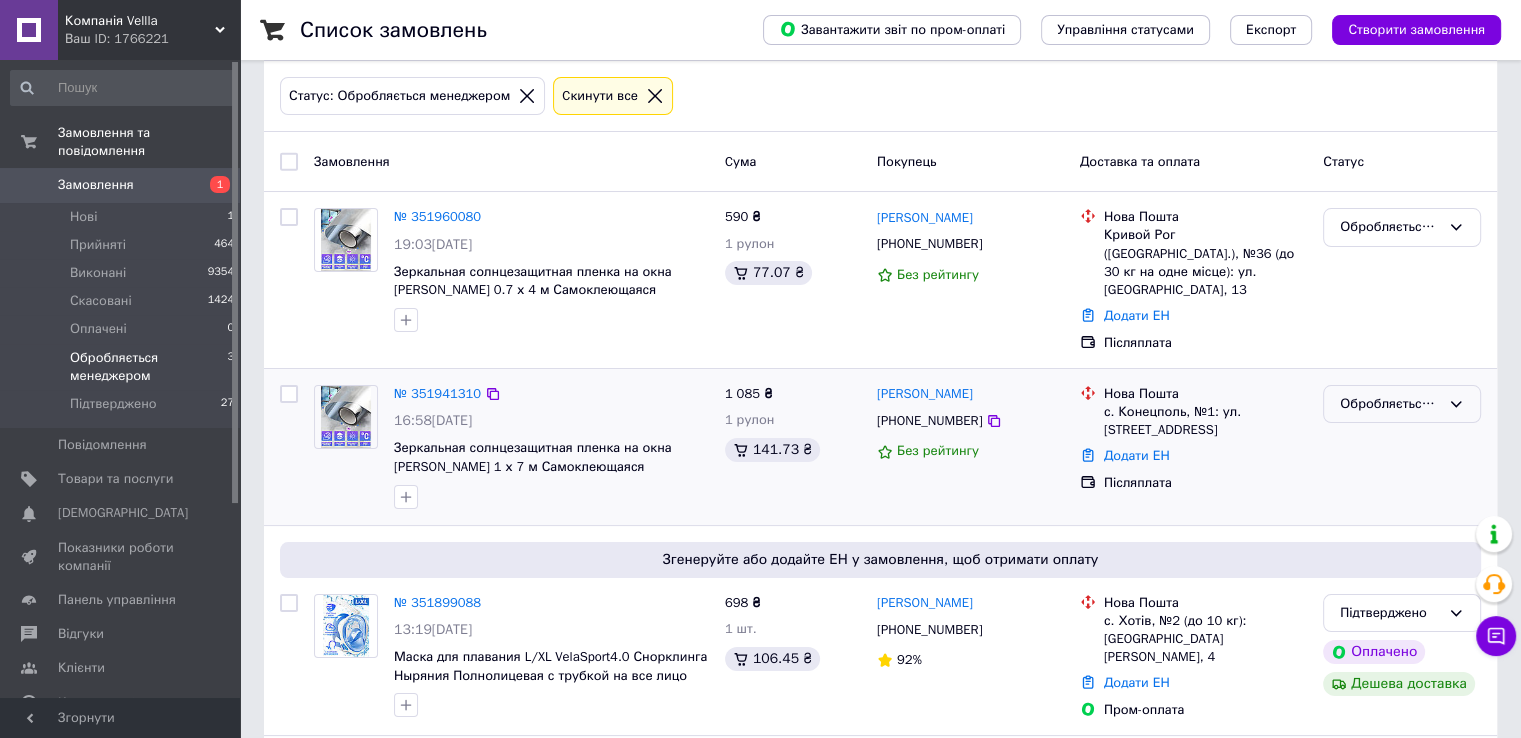 click on "Обробляється менеджером" at bounding box center [1390, 404] 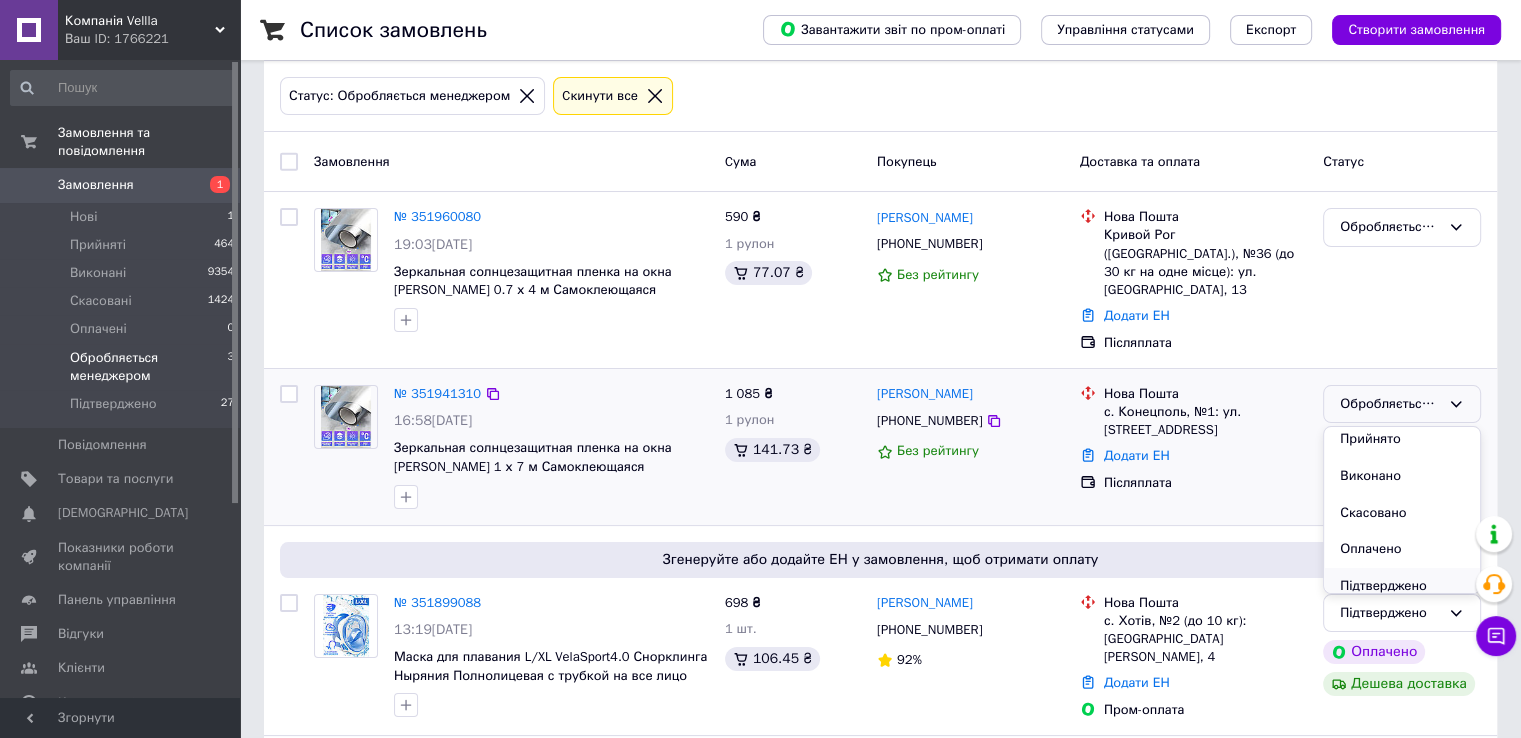 scroll, scrollTop: 17, scrollLeft: 0, axis: vertical 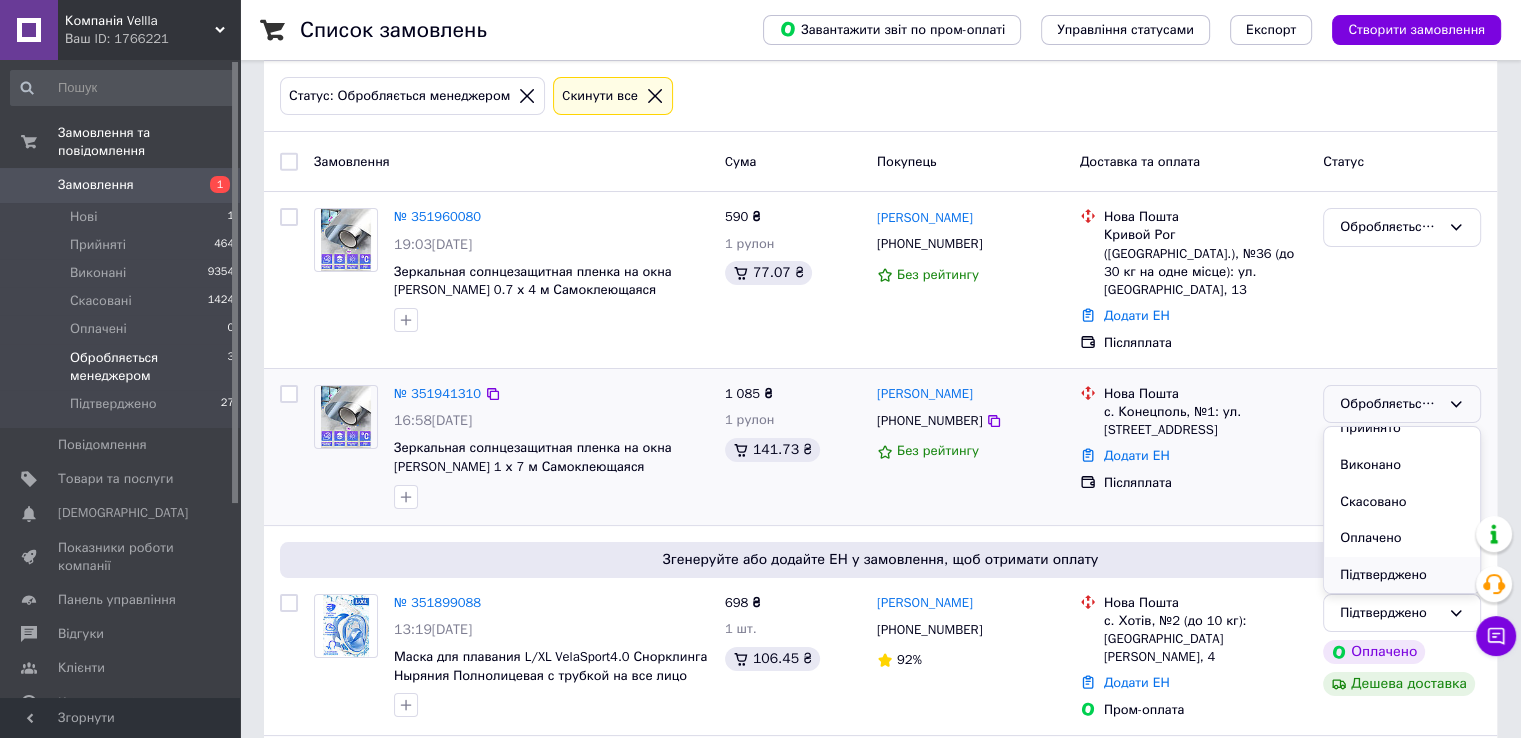 click on "Підтверджено" at bounding box center [1402, 575] 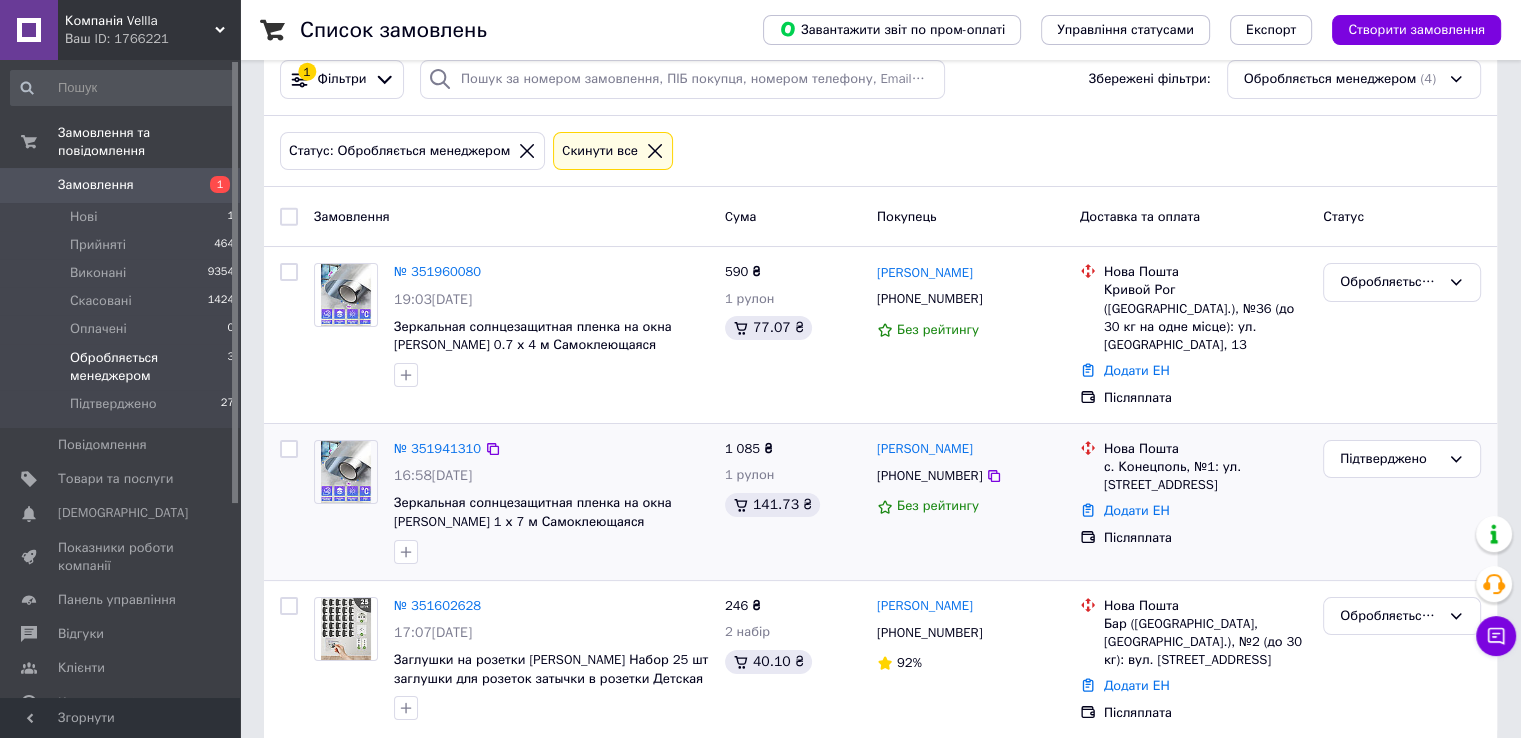 scroll, scrollTop: 44, scrollLeft: 0, axis: vertical 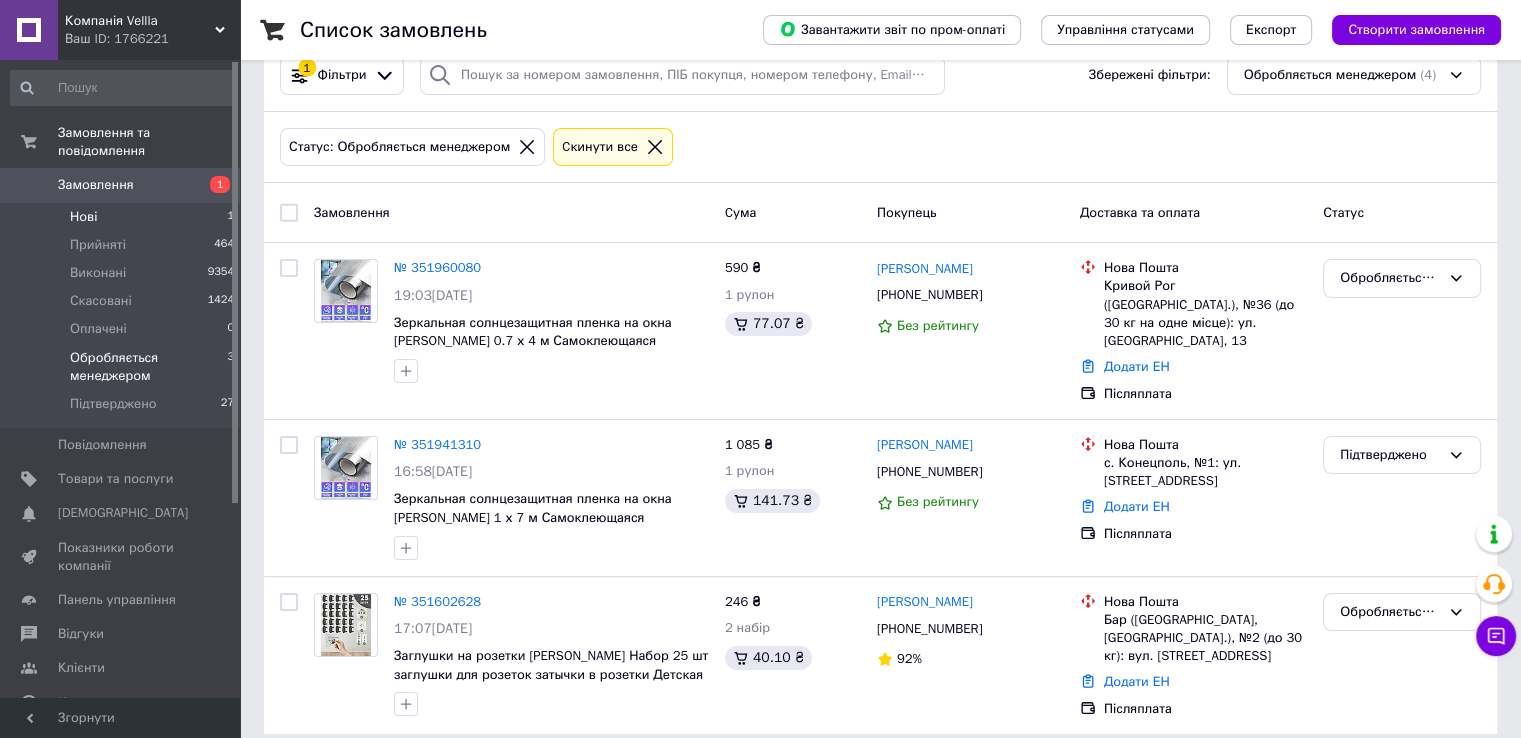 click on "Нові 1" at bounding box center (123, 217) 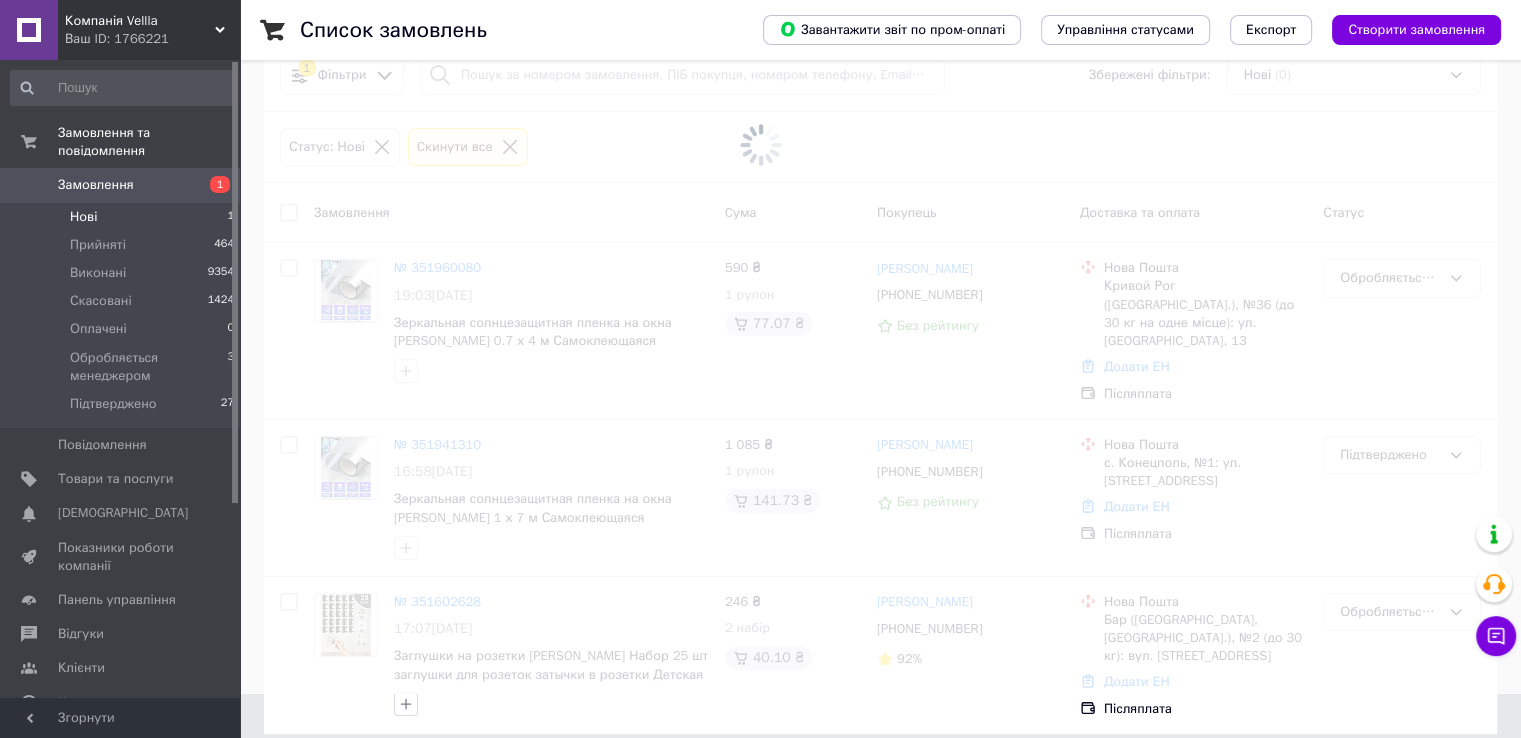 scroll, scrollTop: 0, scrollLeft: 0, axis: both 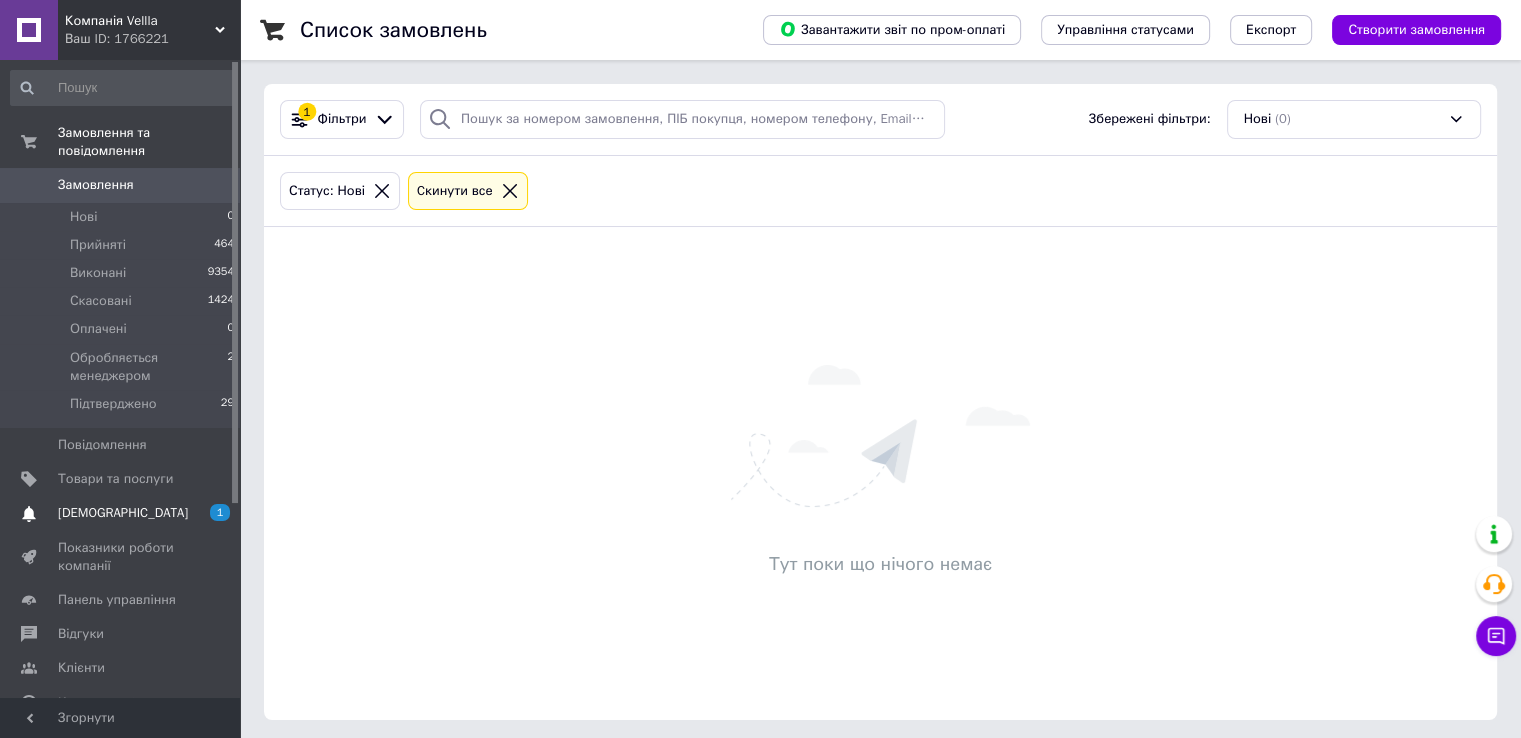 click on "[DEMOGRAPHIC_DATA]" at bounding box center [121, 513] 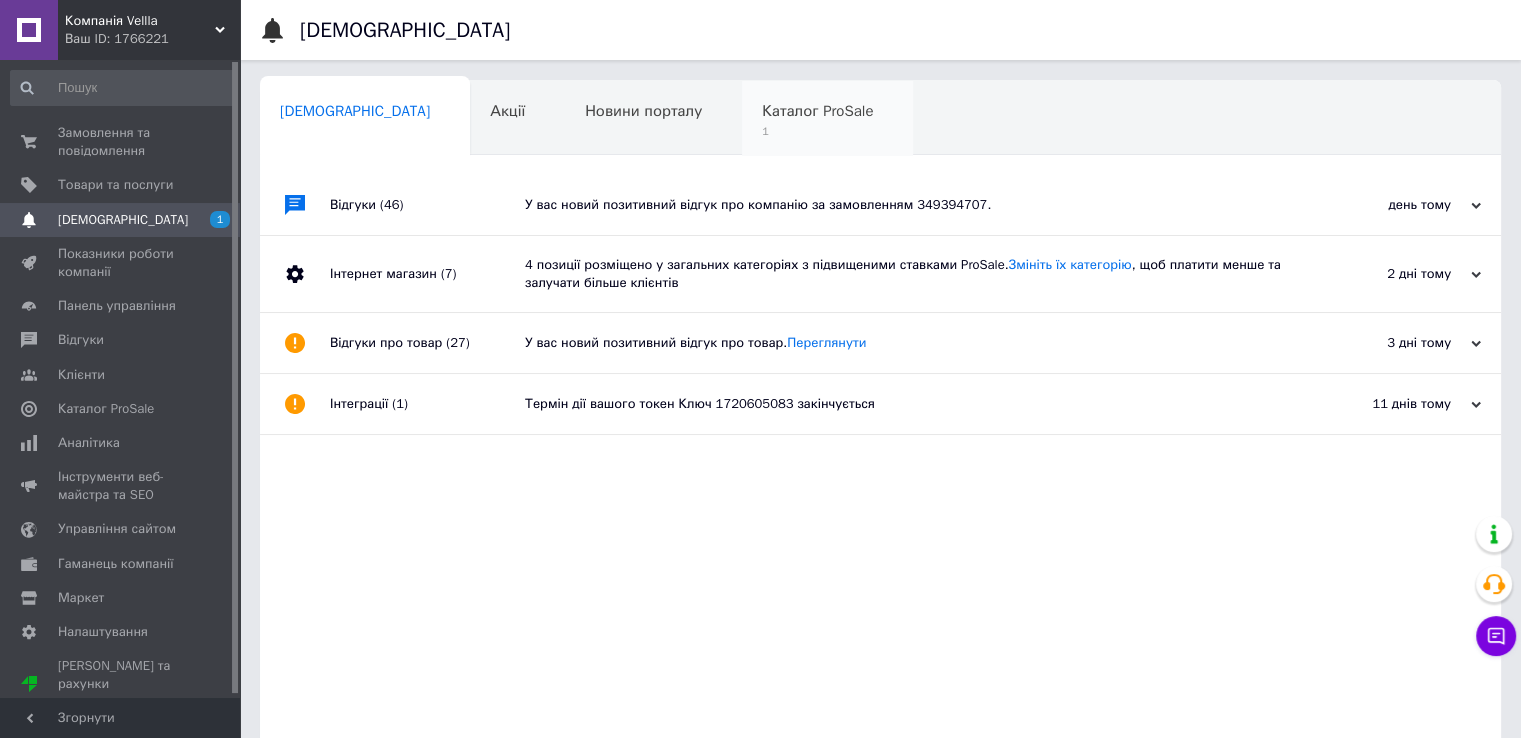 click on "Каталог ProSale" at bounding box center (817, 111) 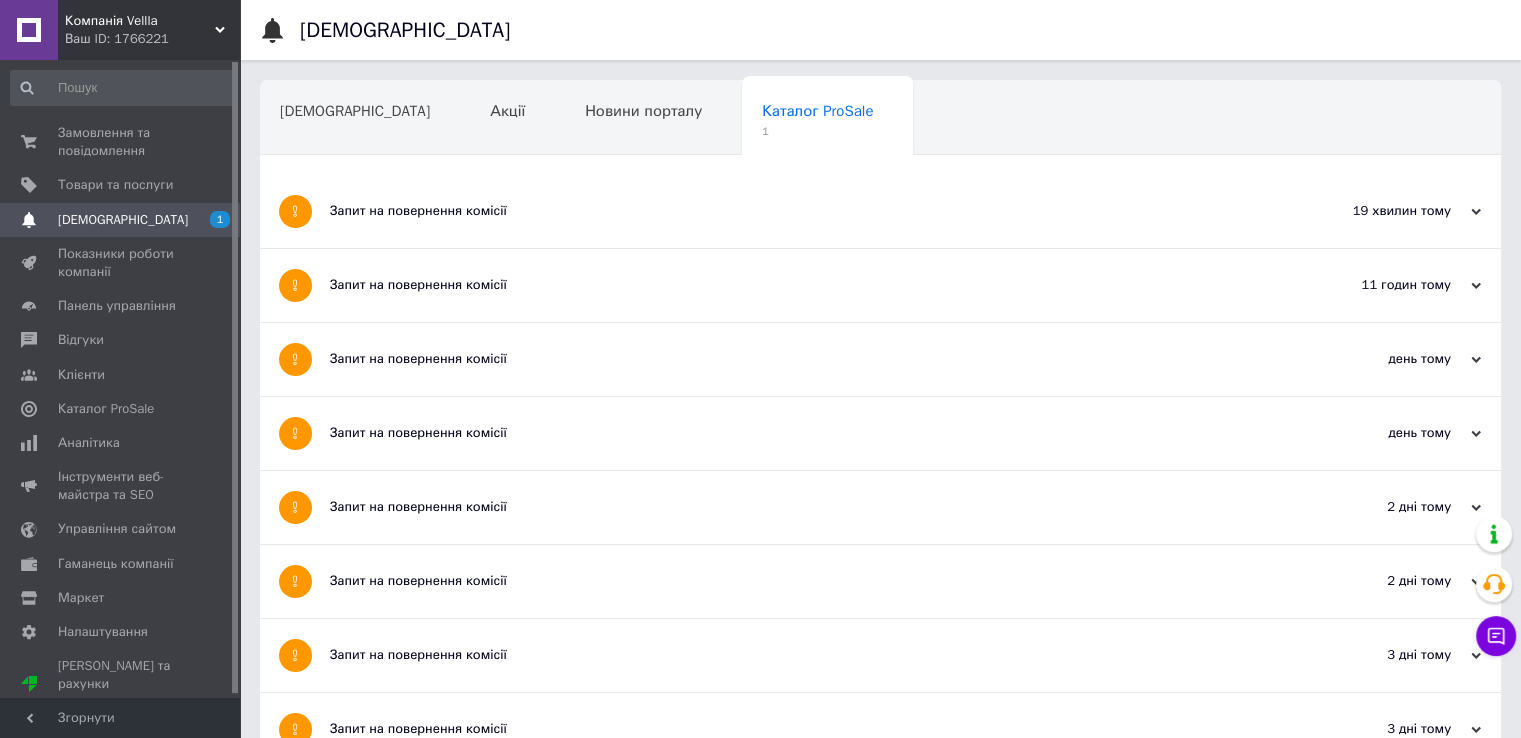 click on "Запит на повернення комісії" at bounding box center (805, 211) 